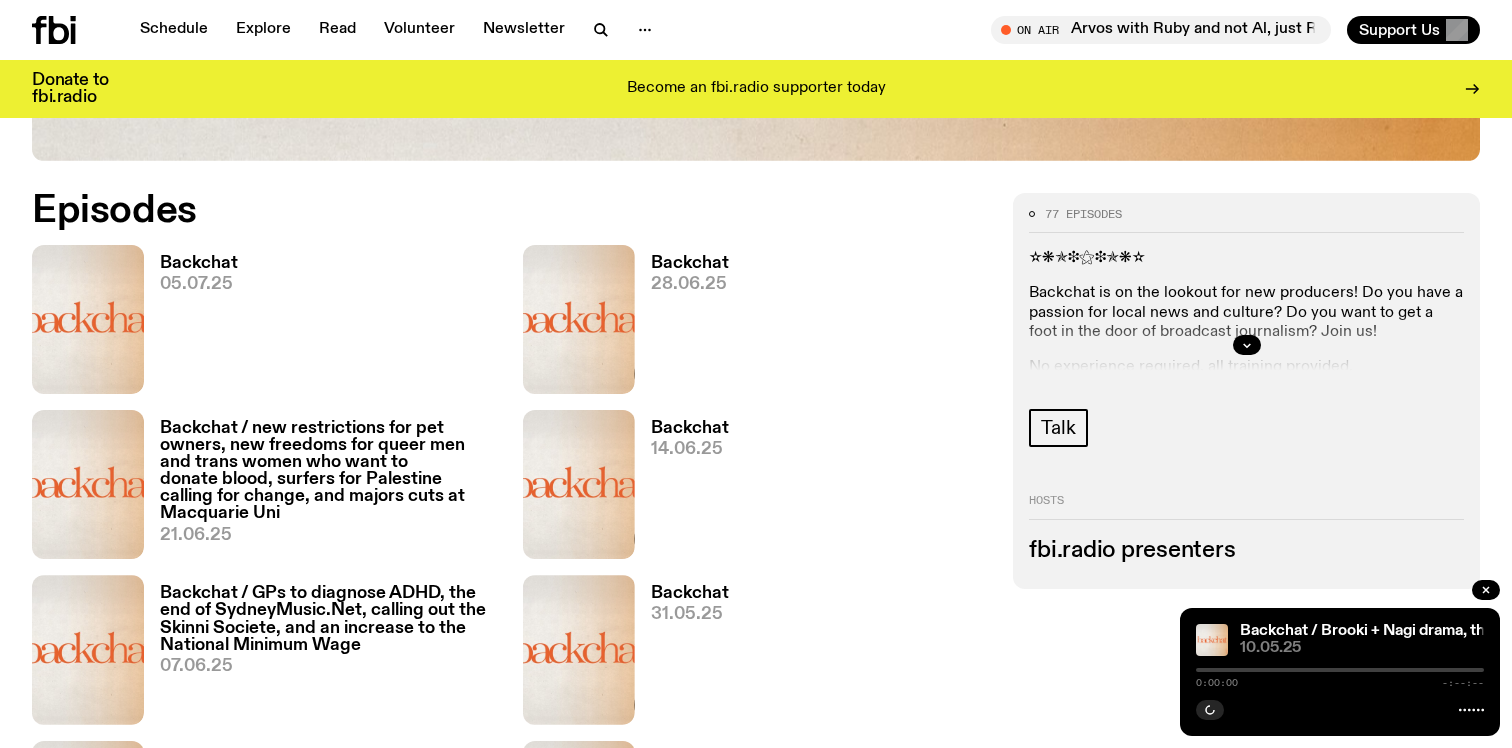 scroll, scrollTop: 940, scrollLeft: 0, axis: vertical 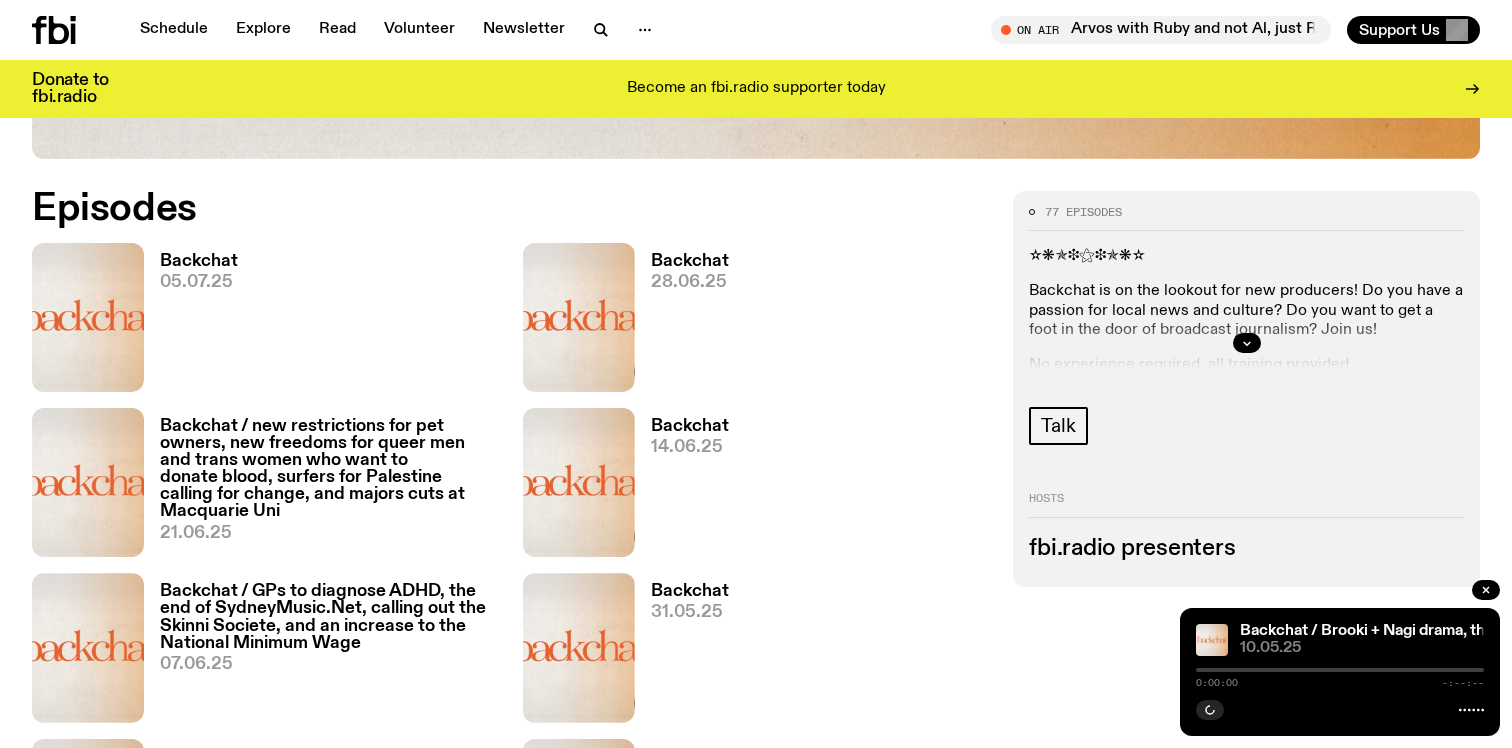 click on "Backchat 05.07.25" at bounding box center (265, 317) 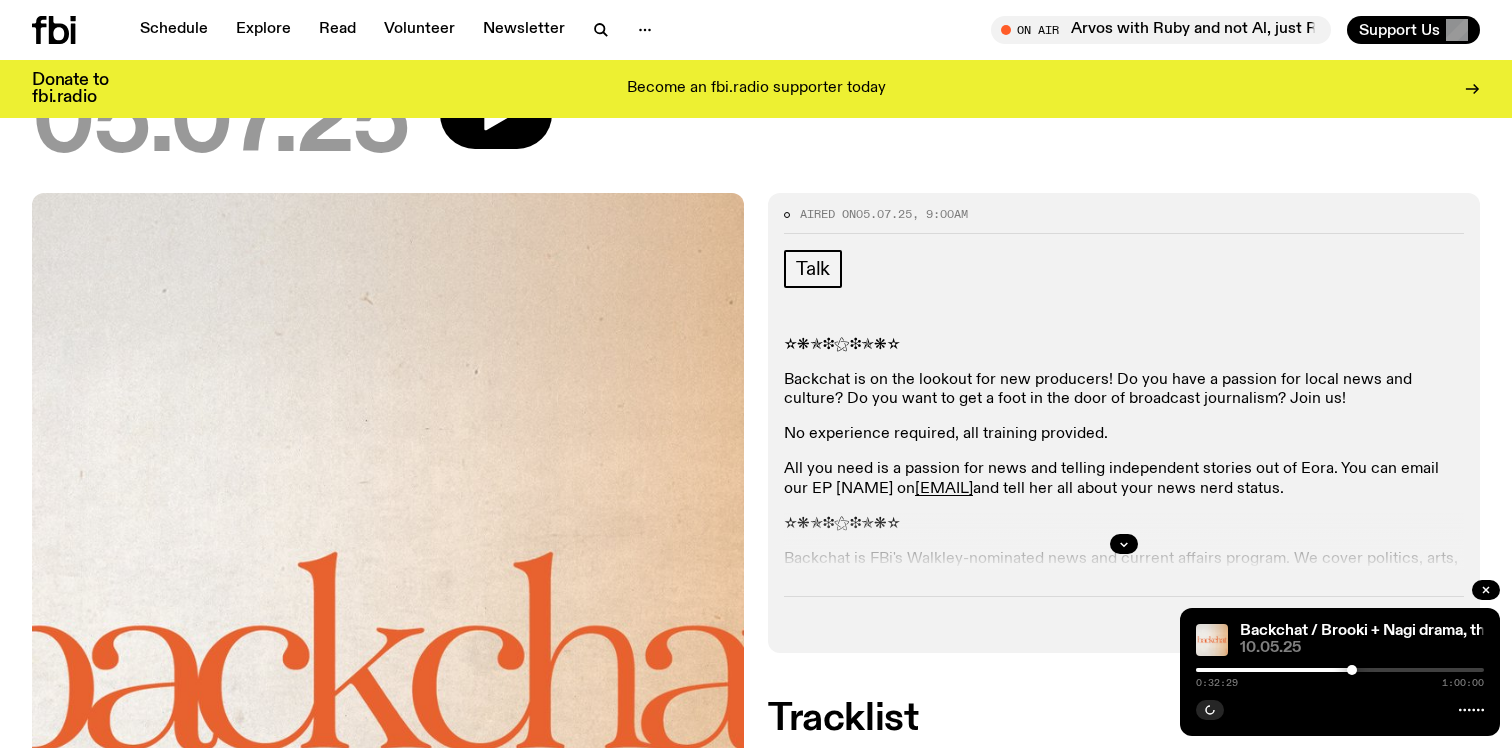 scroll, scrollTop: 157, scrollLeft: 0, axis: vertical 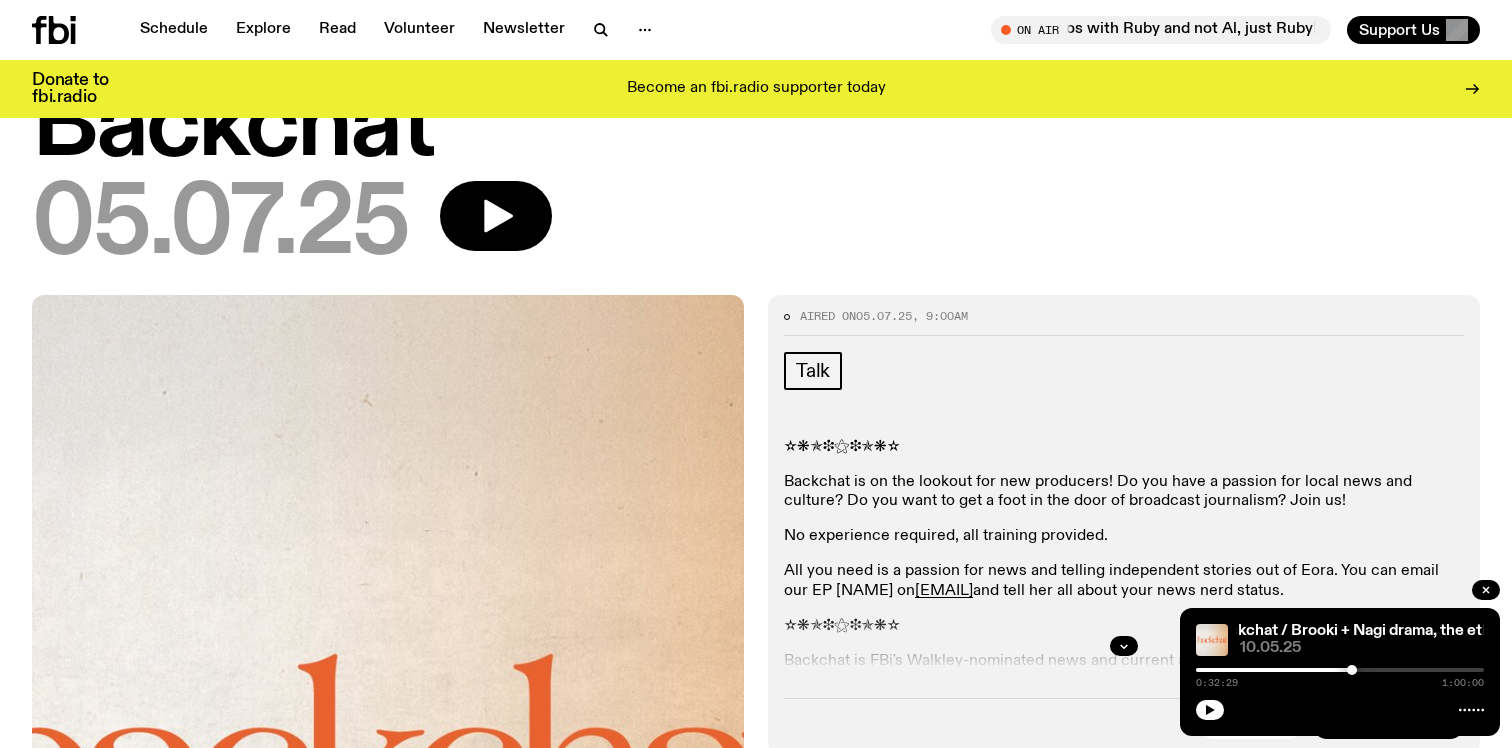 click on "Backchat" at bounding box center [756, 128] 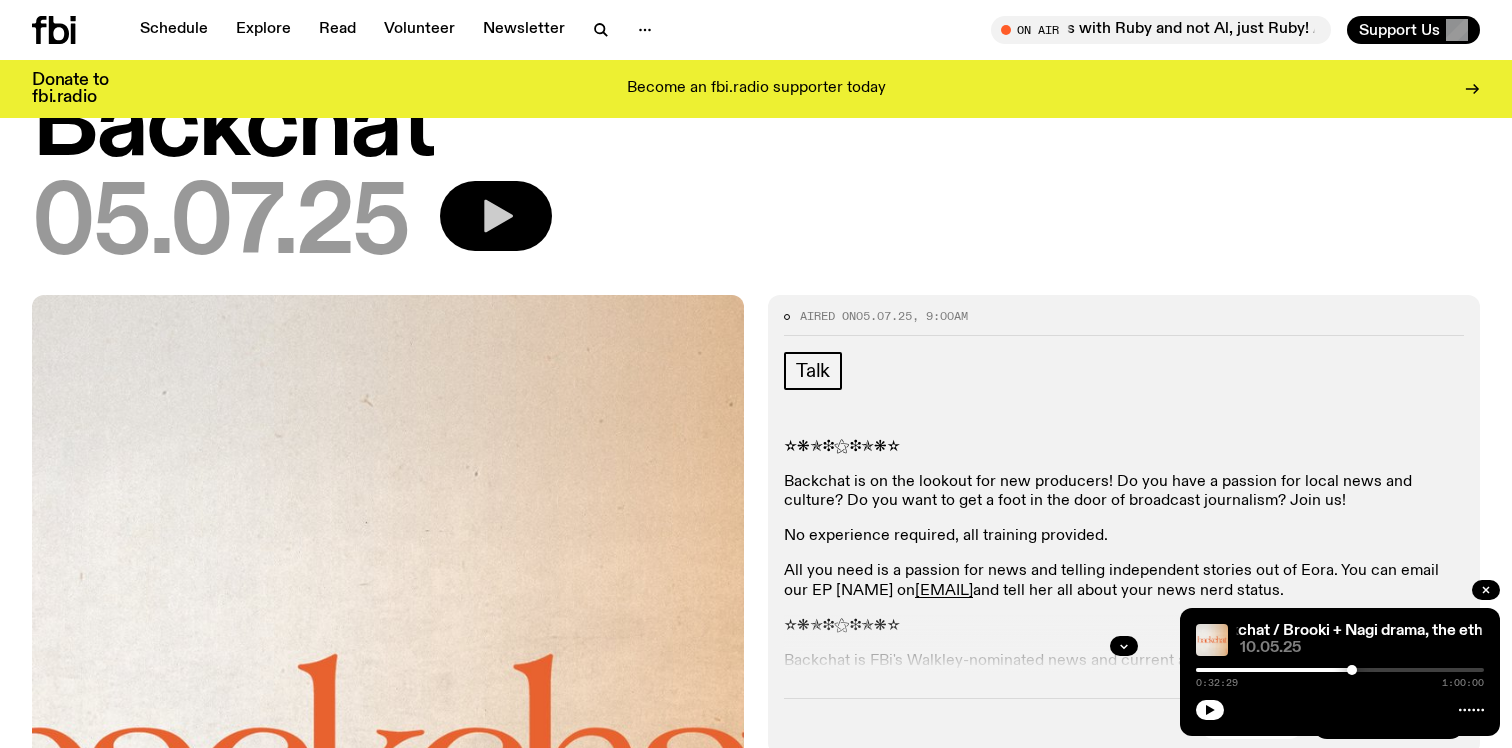 click 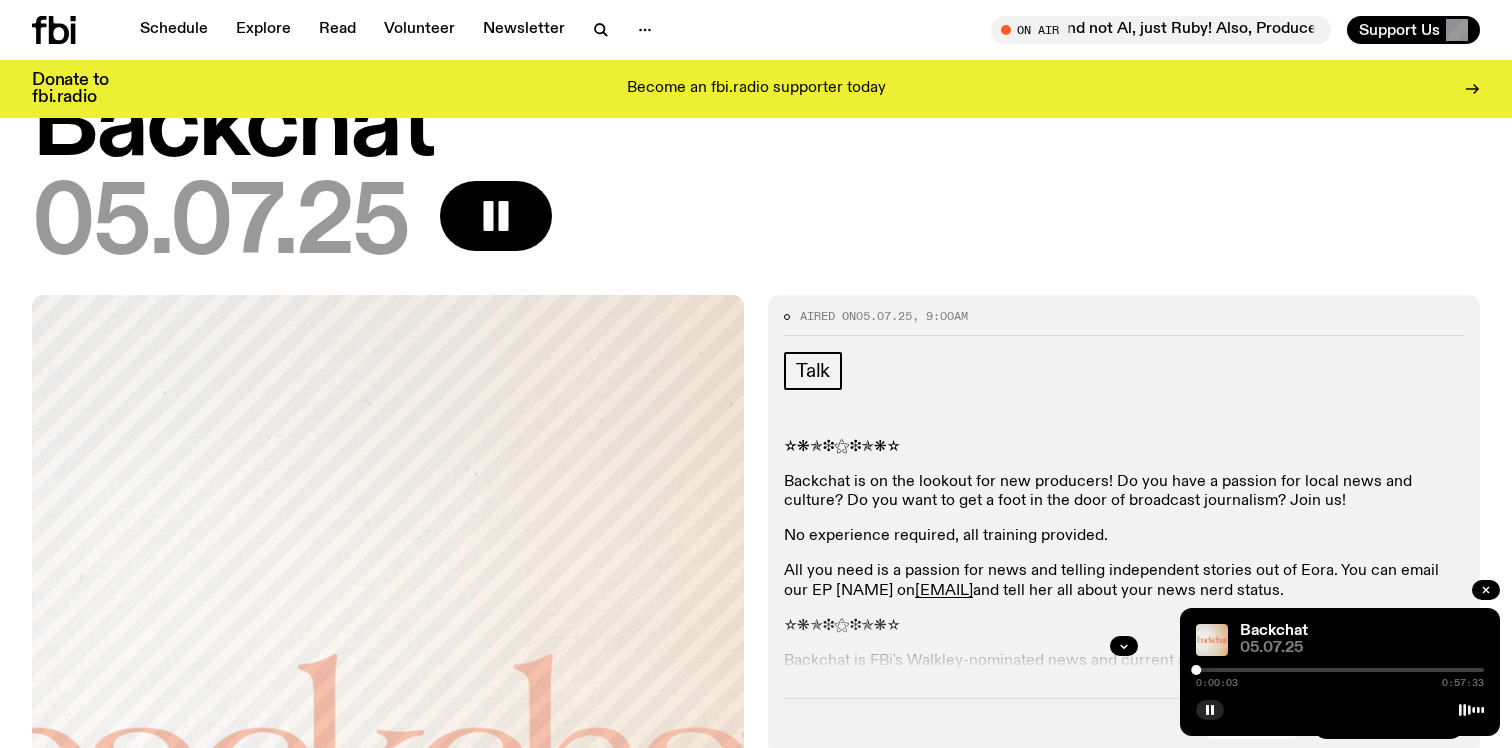 click at bounding box center (1340, 670) 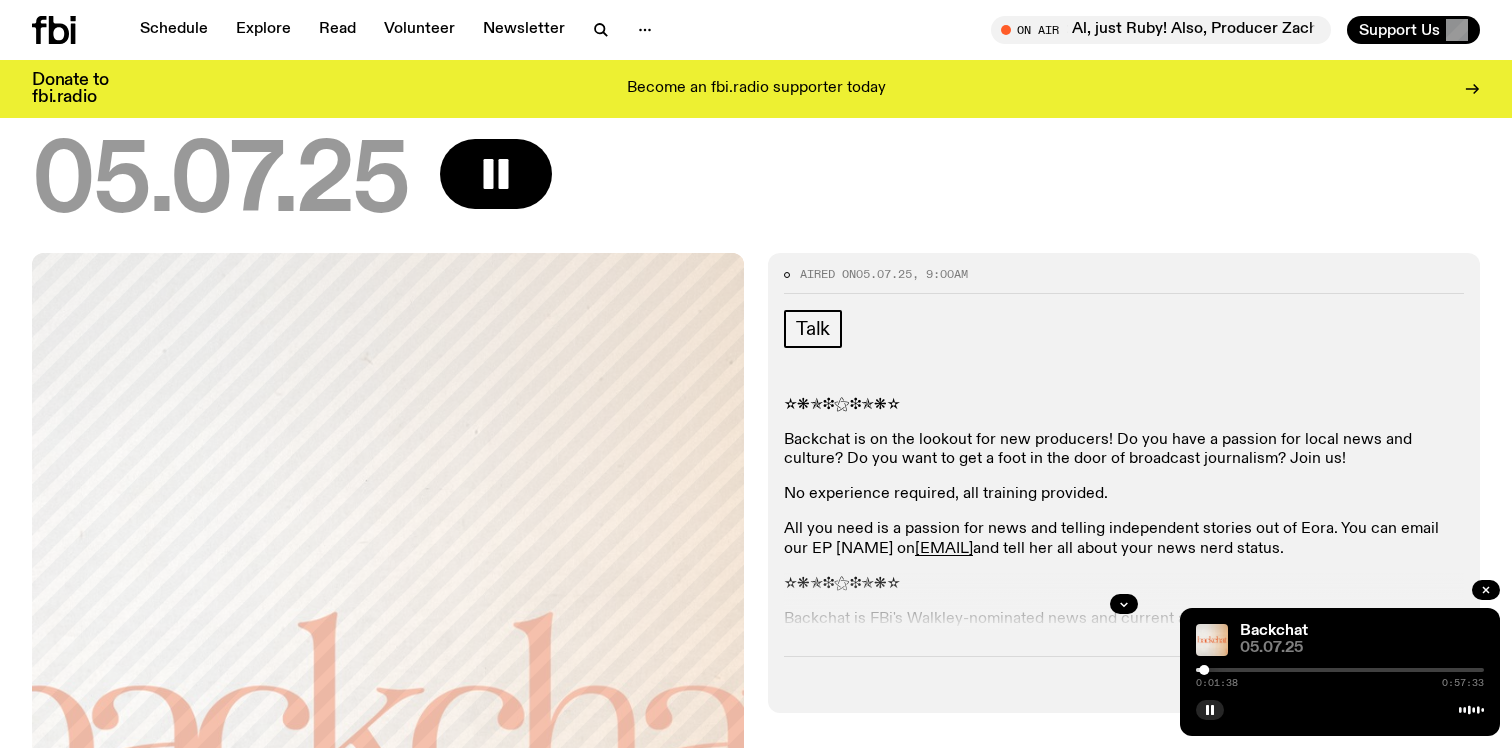 scroll, scrollTop: 158, scrollLeft: 0, axis: vertical 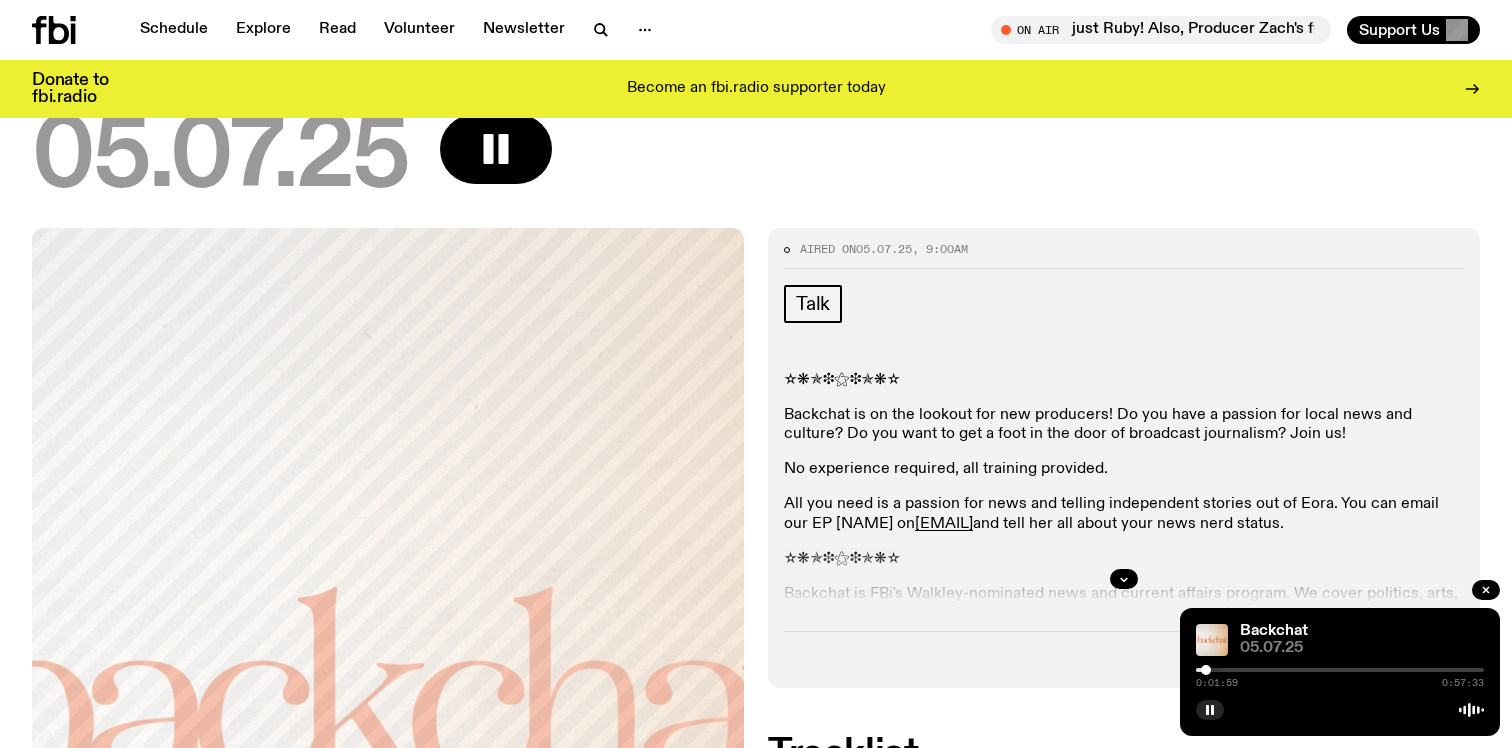 click at bounding box center (1206, 670) 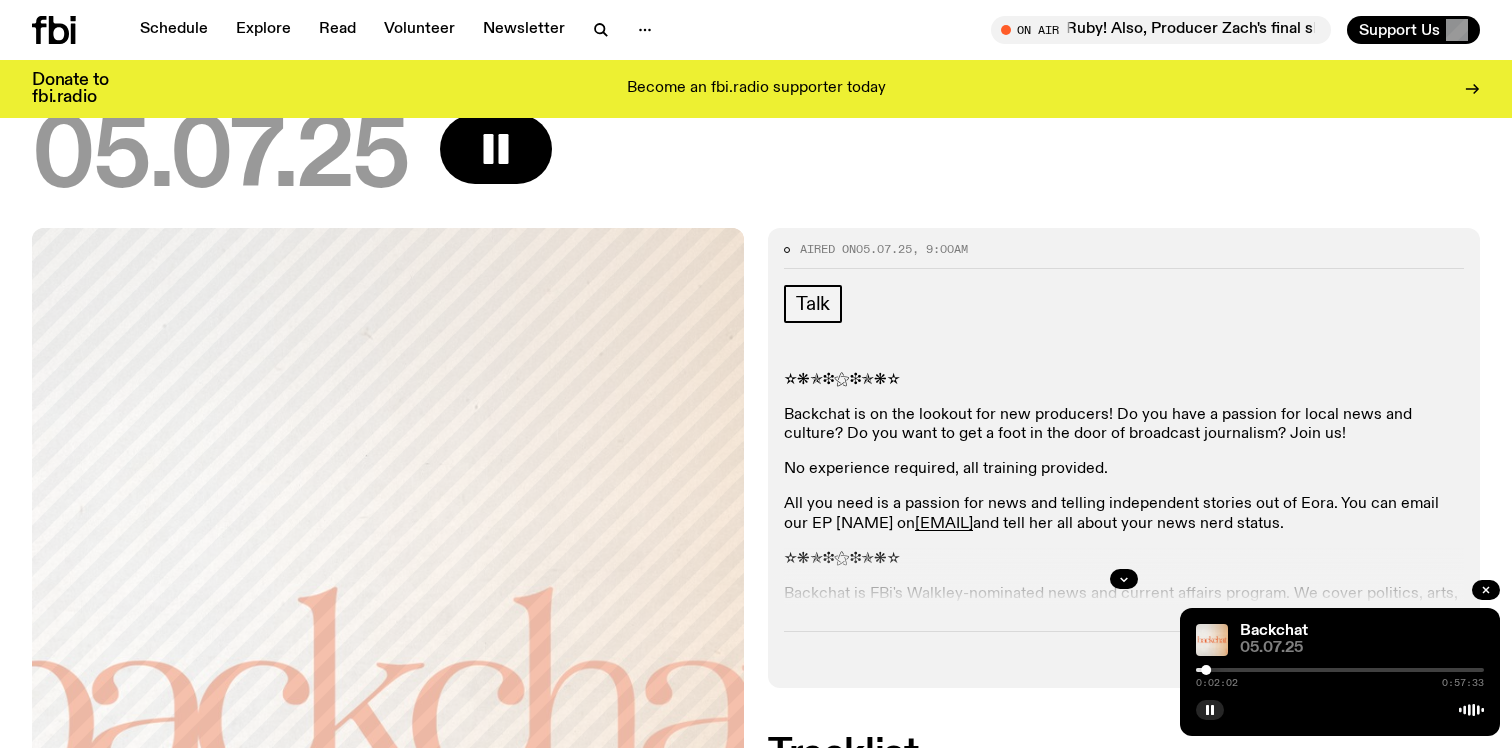 click at bounding box center [1206, 670] 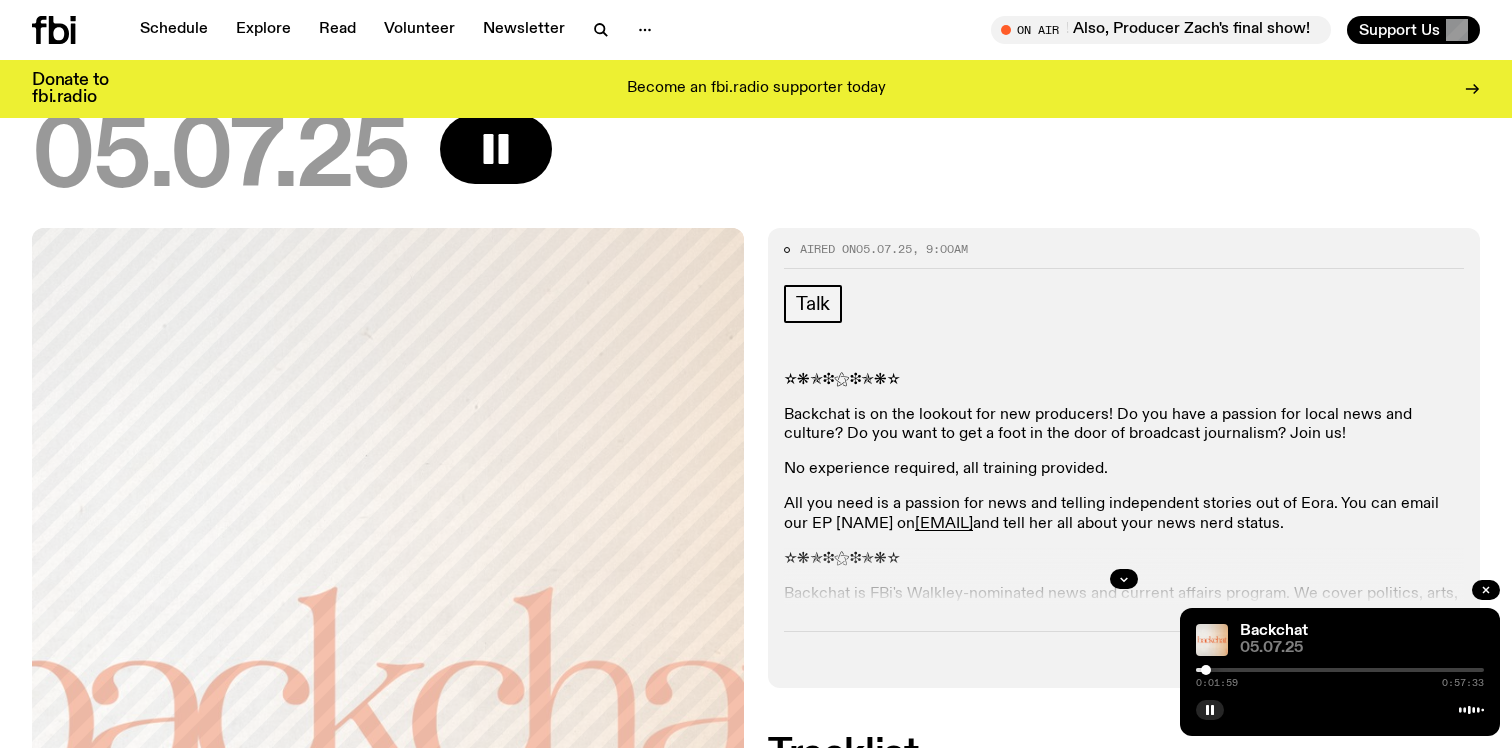 click at bounding box center (1206, 670) 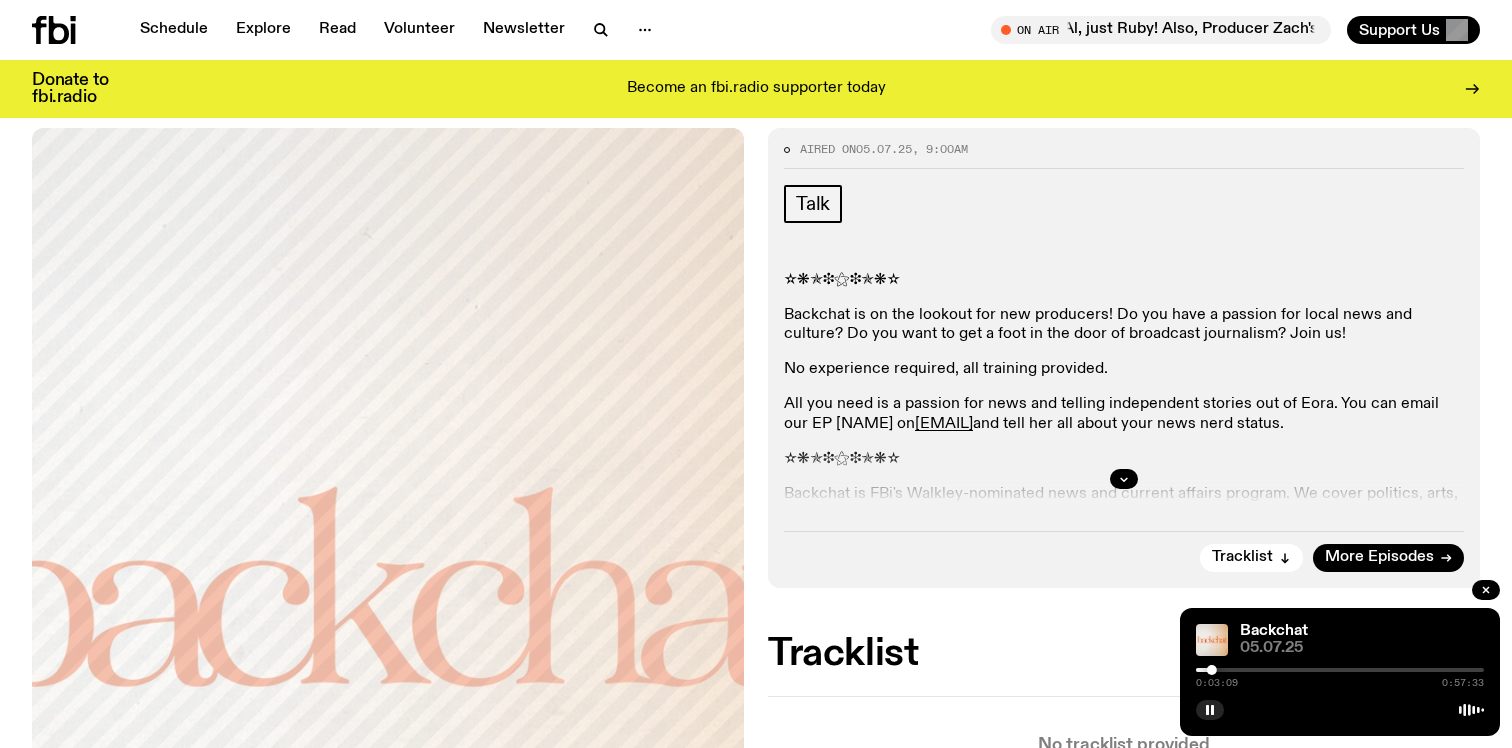 scroll, scrollTop: 241, scrollLeft: 0, axis: vertical 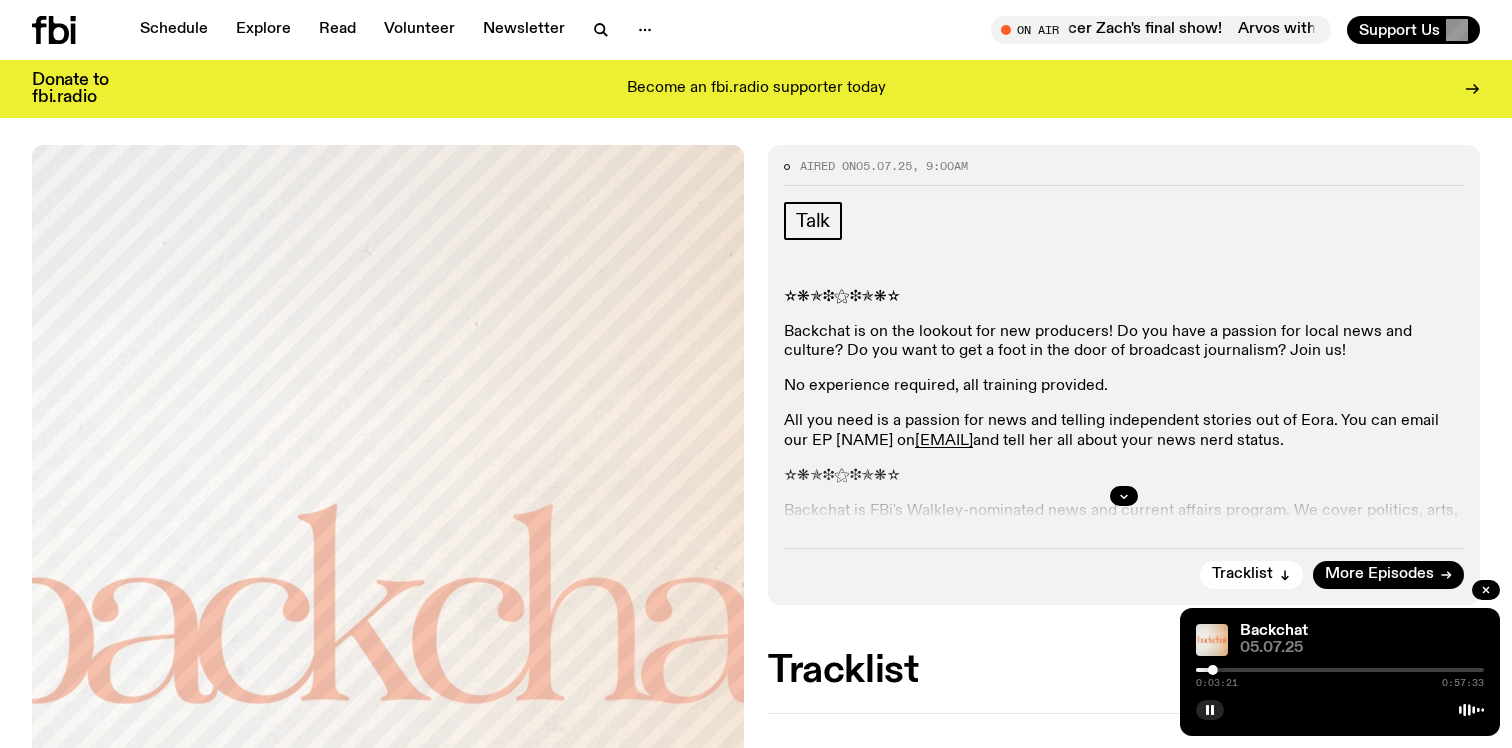 click on "Talk" at bounding box center [1124, 224] 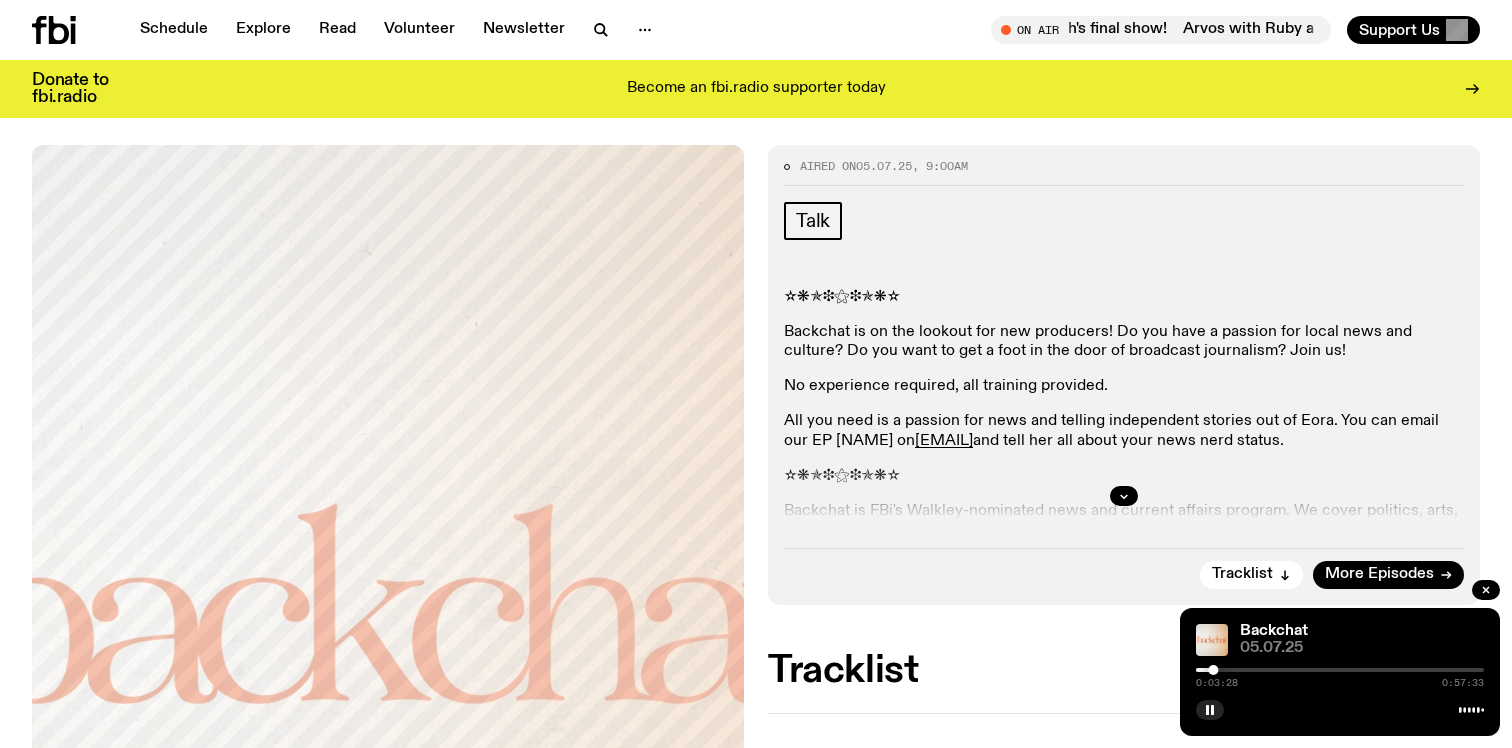 click at bounding box center [1069, 670] 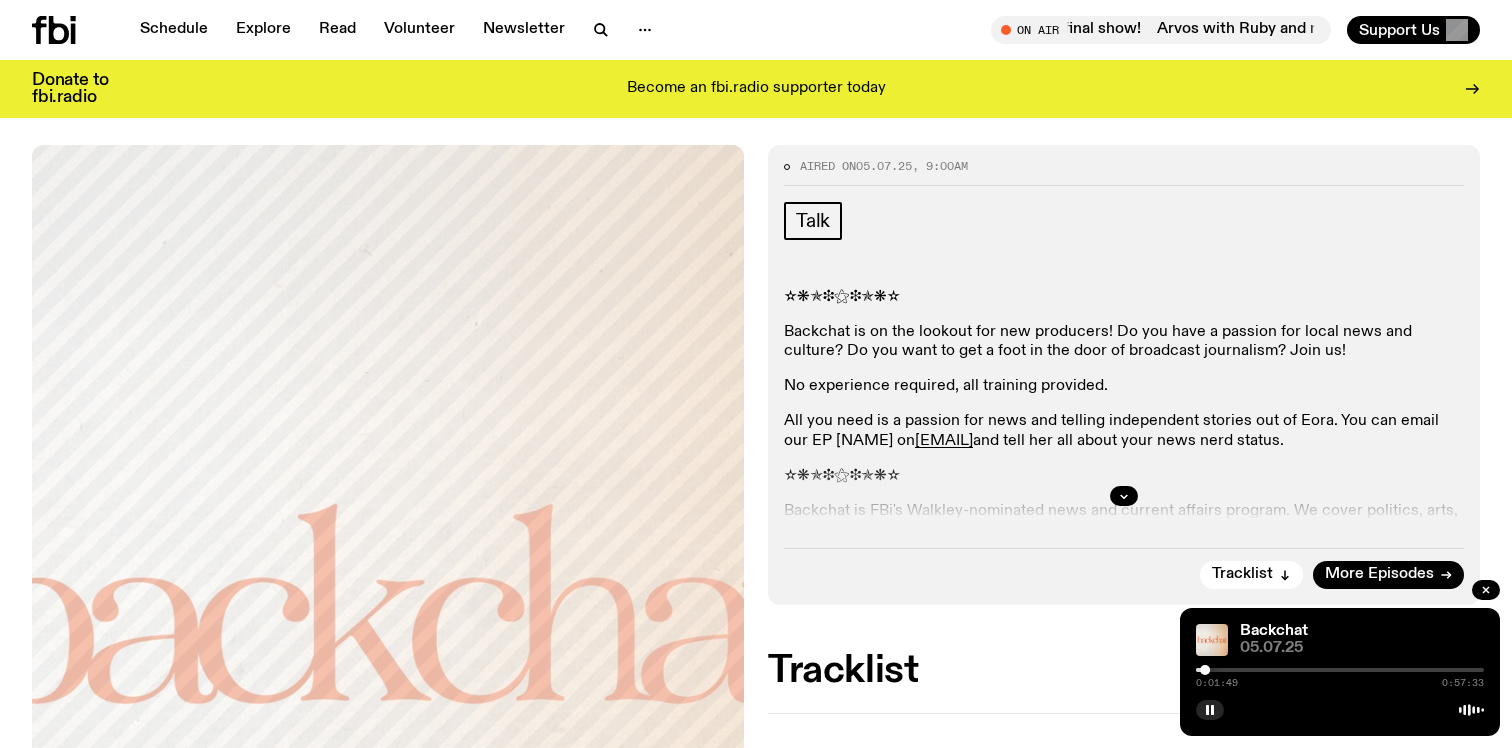 click at bounding box center [1205, 670] 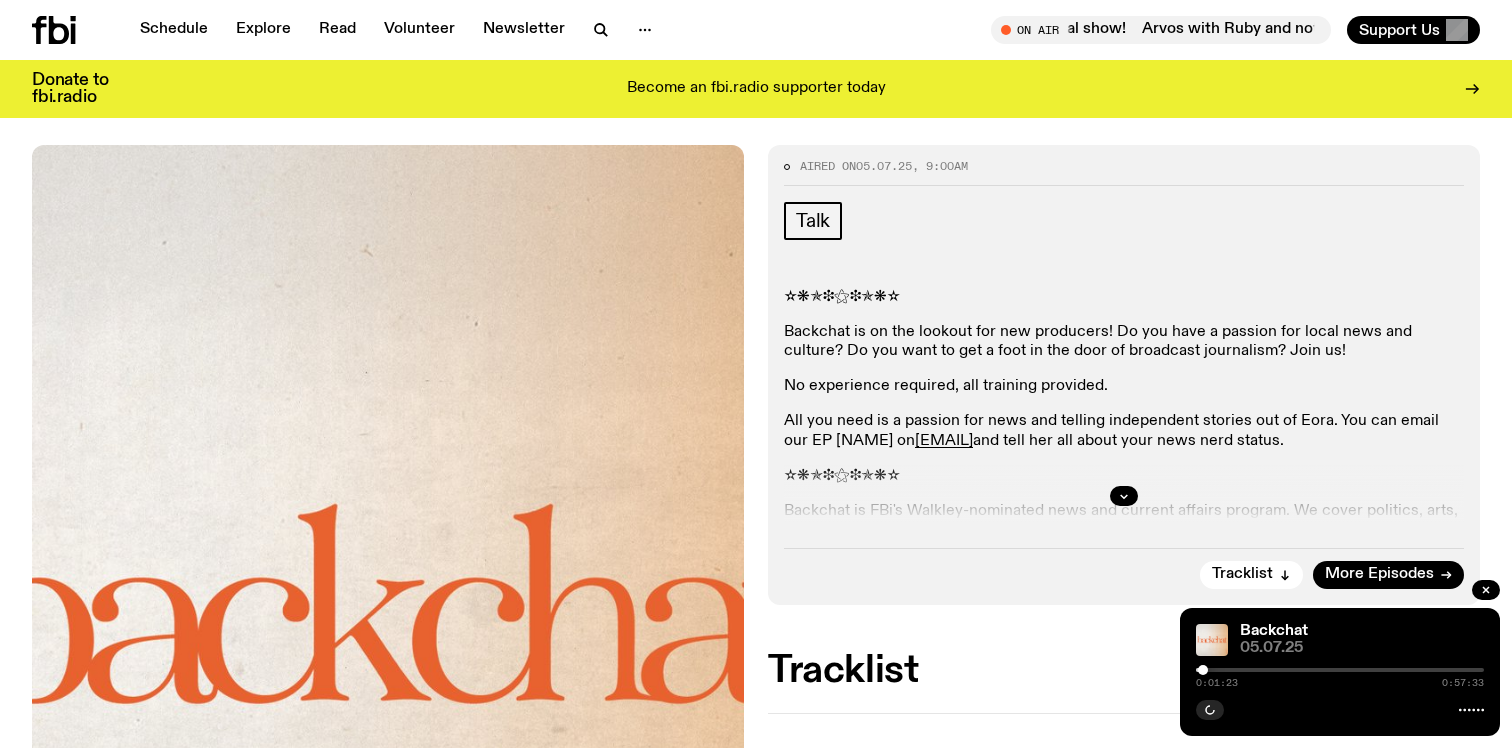 click at bounding box center [1340, 670] 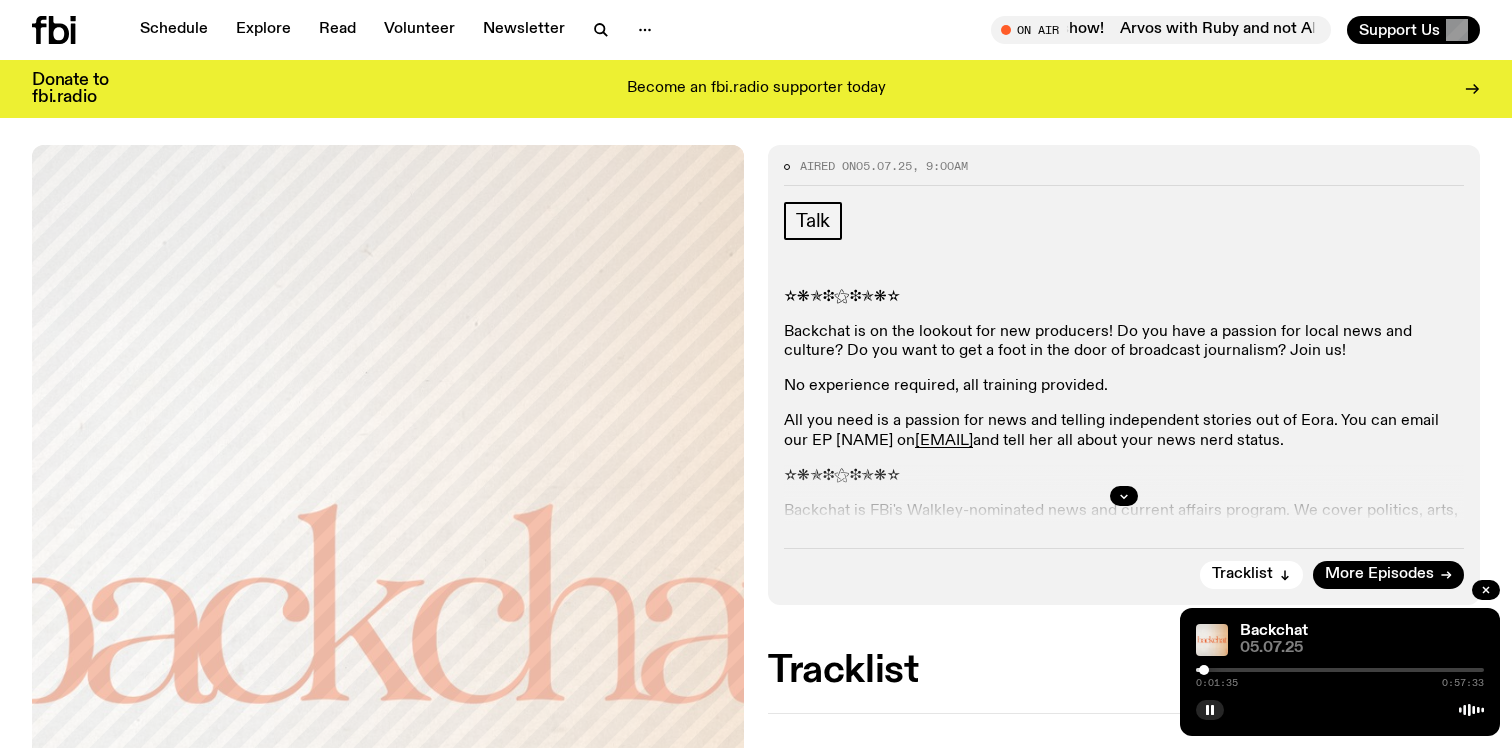 click at bounding box center (1204, 670) 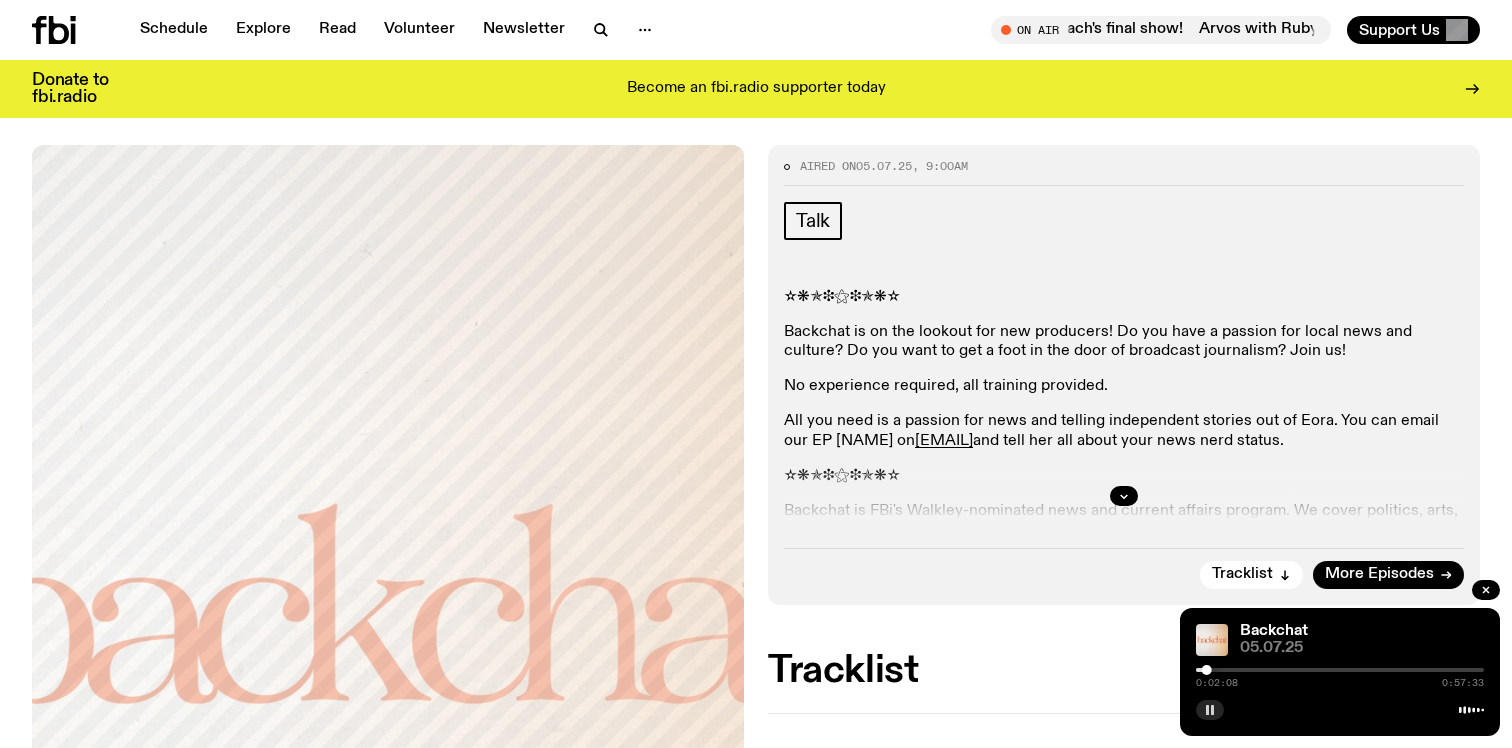 click 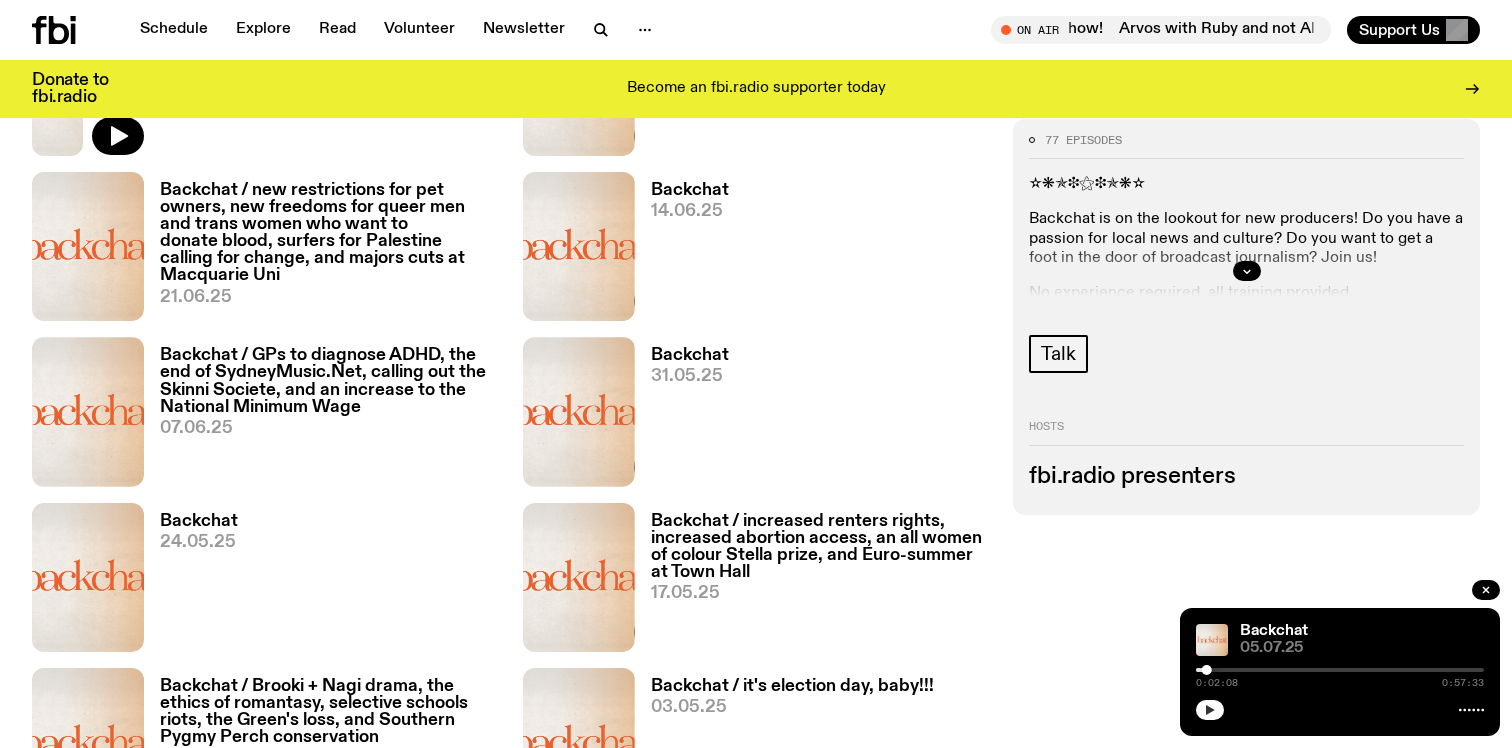 scroll, scrollTop: 1249, scrollLeft: 0, axis: vertical 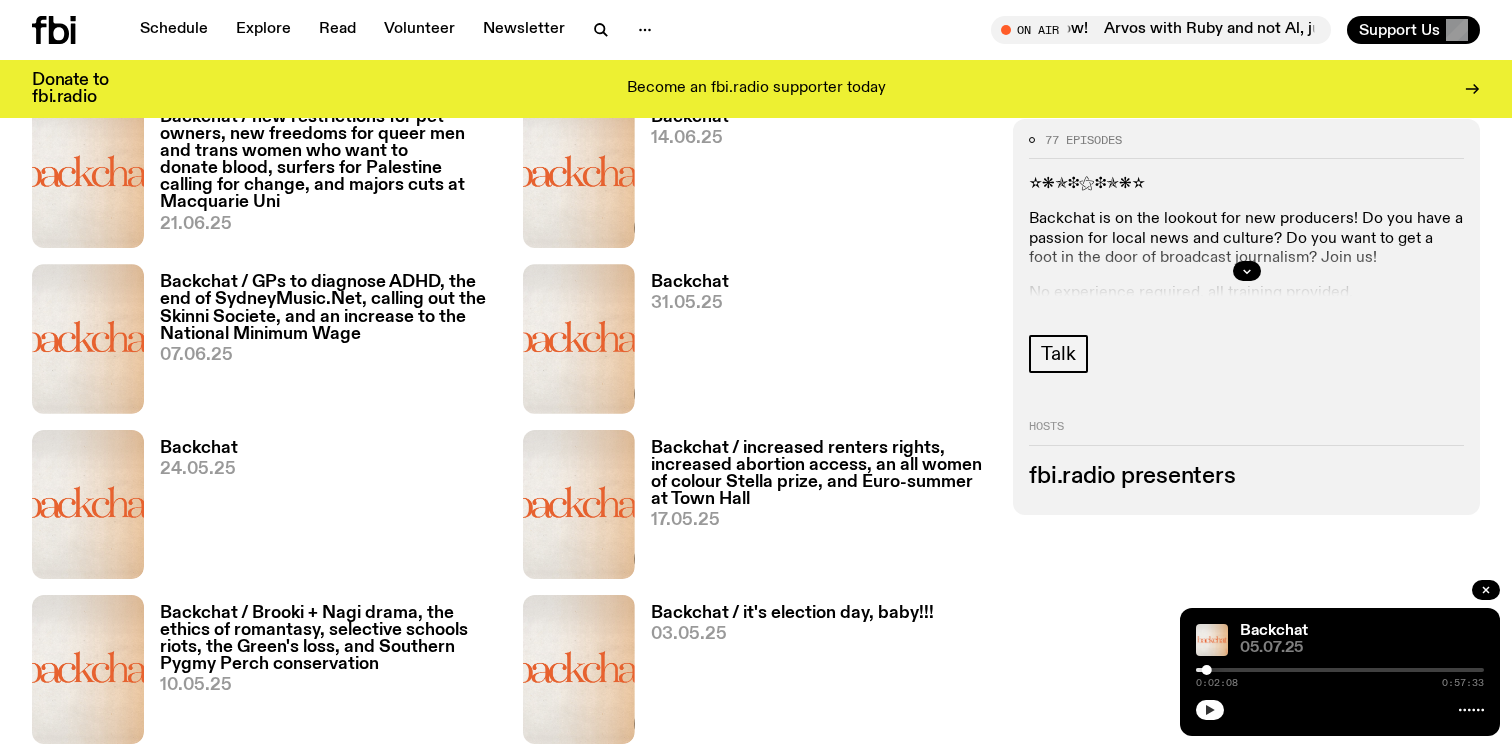 click on "[NUMBER] episodes ✫❋✯❉⚝❉✯❋✫ Backchat is on the lookout for new producers! Do you have a passion for local news and culture? Do you want to get a foot in the door of broadcast journalism? Join us! No experience required, all training provided. All you need is a passion for news and telling independent stories out of Eora. You can email our EP [NAME] on [EMAIL] and tell her all about your news nerd status. ✫❋✯❉⚝❉✯❋✫ Backchat is FBi's Walkley-nominated news and current affairs program. We cover politics, arts, culture, and what's new in your world. Always independent and volunteer run. Have a story you think we need to cover? Drop us a line: [EMAIL] Hosted by: [NAME] and [NAME] EP: [NAME] Producers: [NAME], [NAME], [NAME], [NAME], [NAME], [NAME], [NAME], [NAME] Talk Hosts fbi.radio presenters" 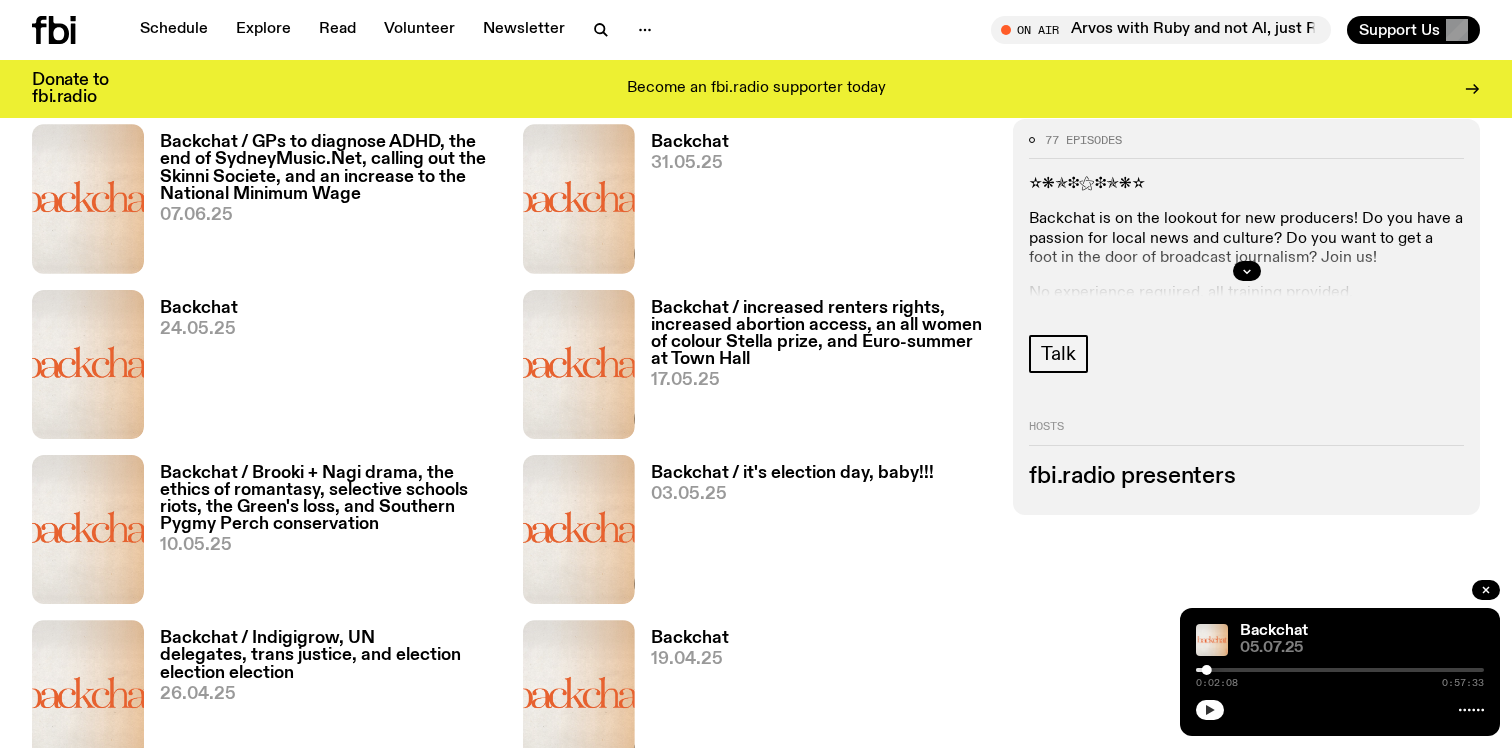 scroll, scrollTop: 1393, scrollLeft: 0, axis: vertical 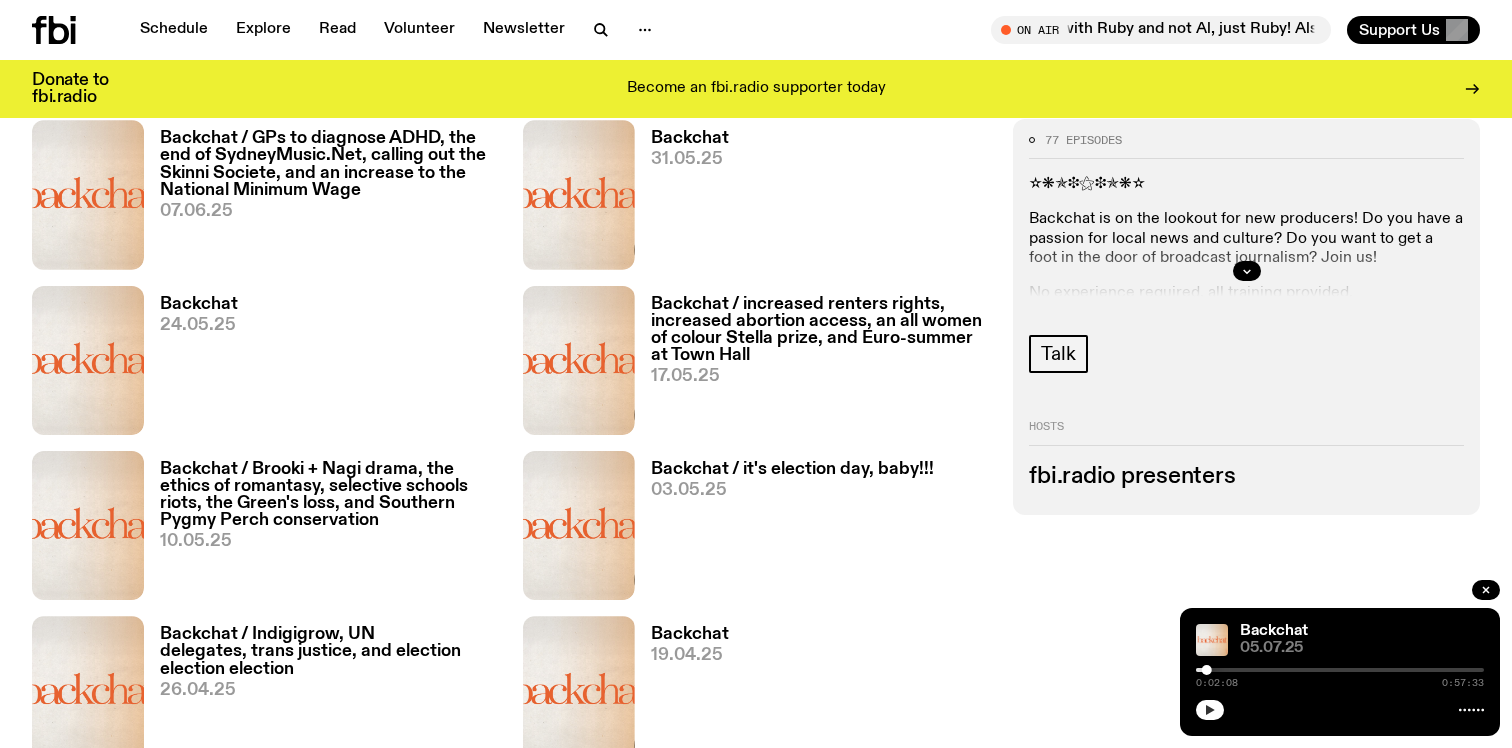 click on "Backchat / GPs to diagnose ADHD, the end of SydneyMusic.Net, calling out the Skinni Societe, and an increase to the National Minimum Wage" at bounding box center (329, 164) 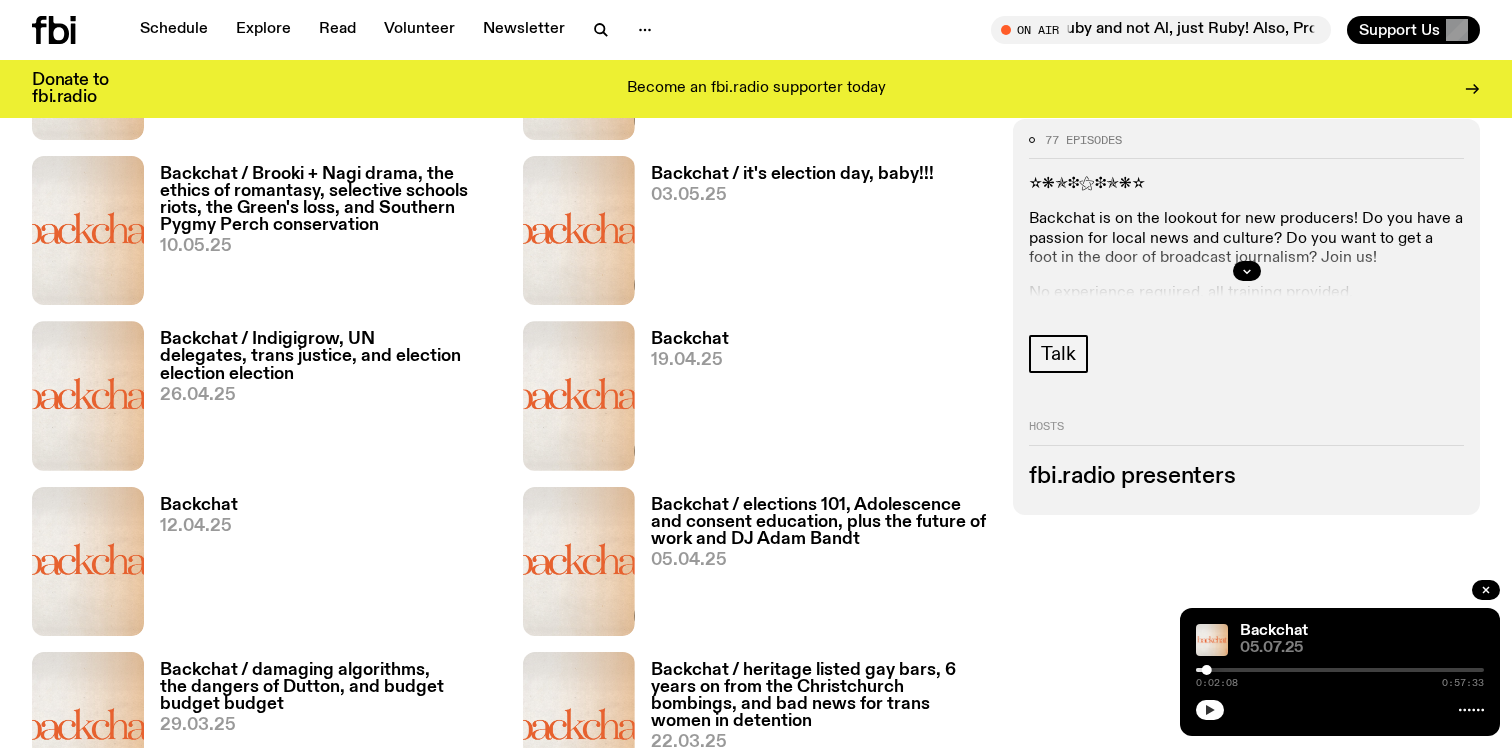 scroll, scrollTop: 1725, scrollLeft: 0, axis: vertical 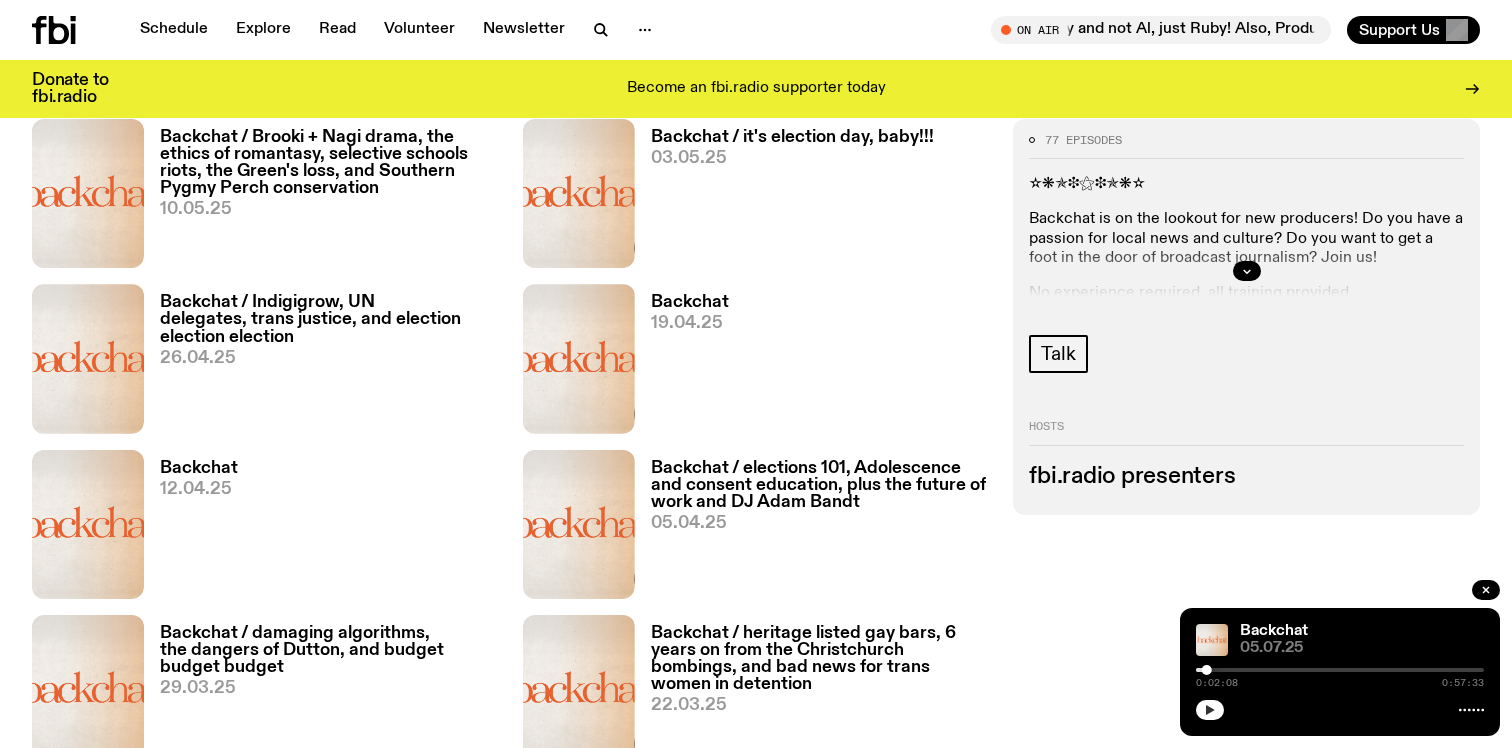 click on "Backchat / it's election day, baby!!!" at bounding box center [792, 137] 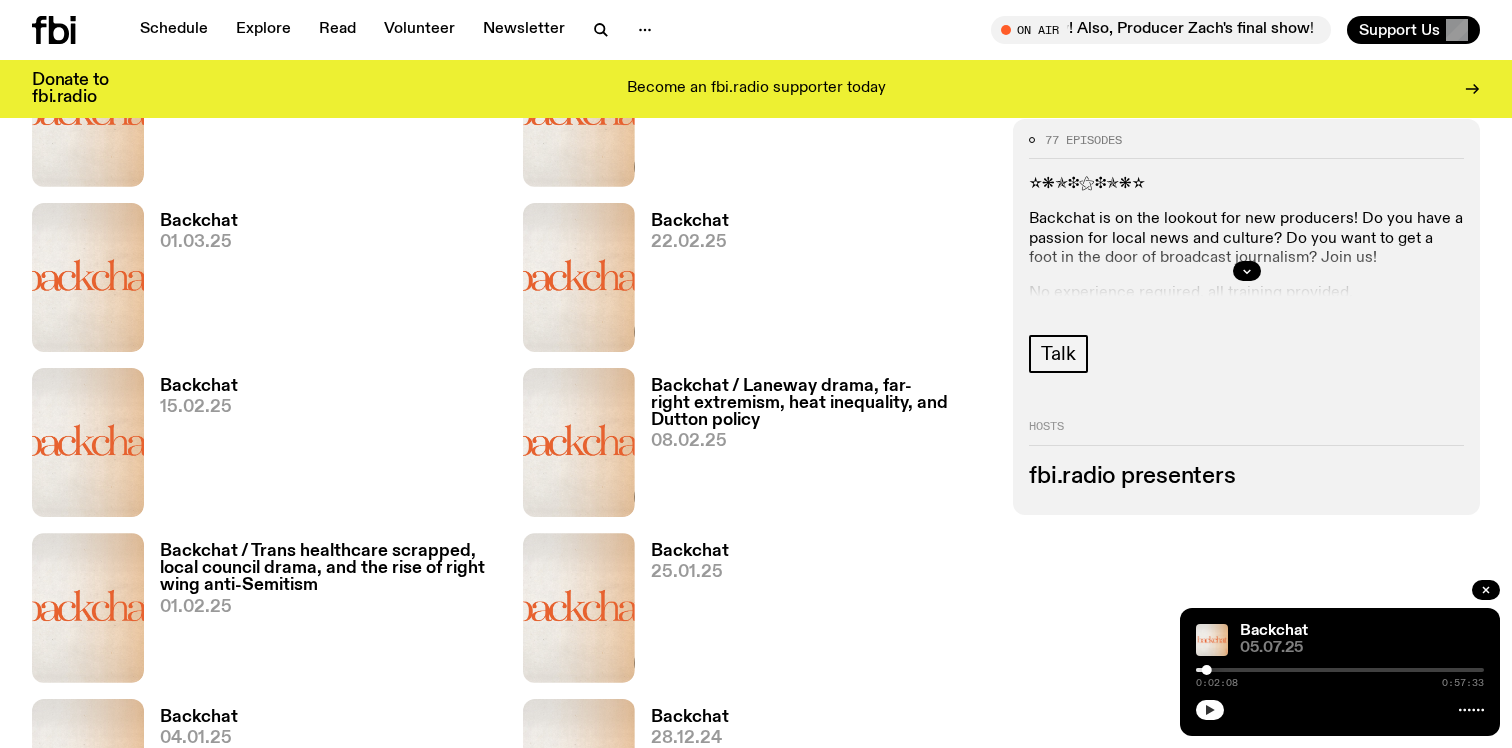 scroll, scrollTop: 2476, scrollLeft: 0, axis: vertical 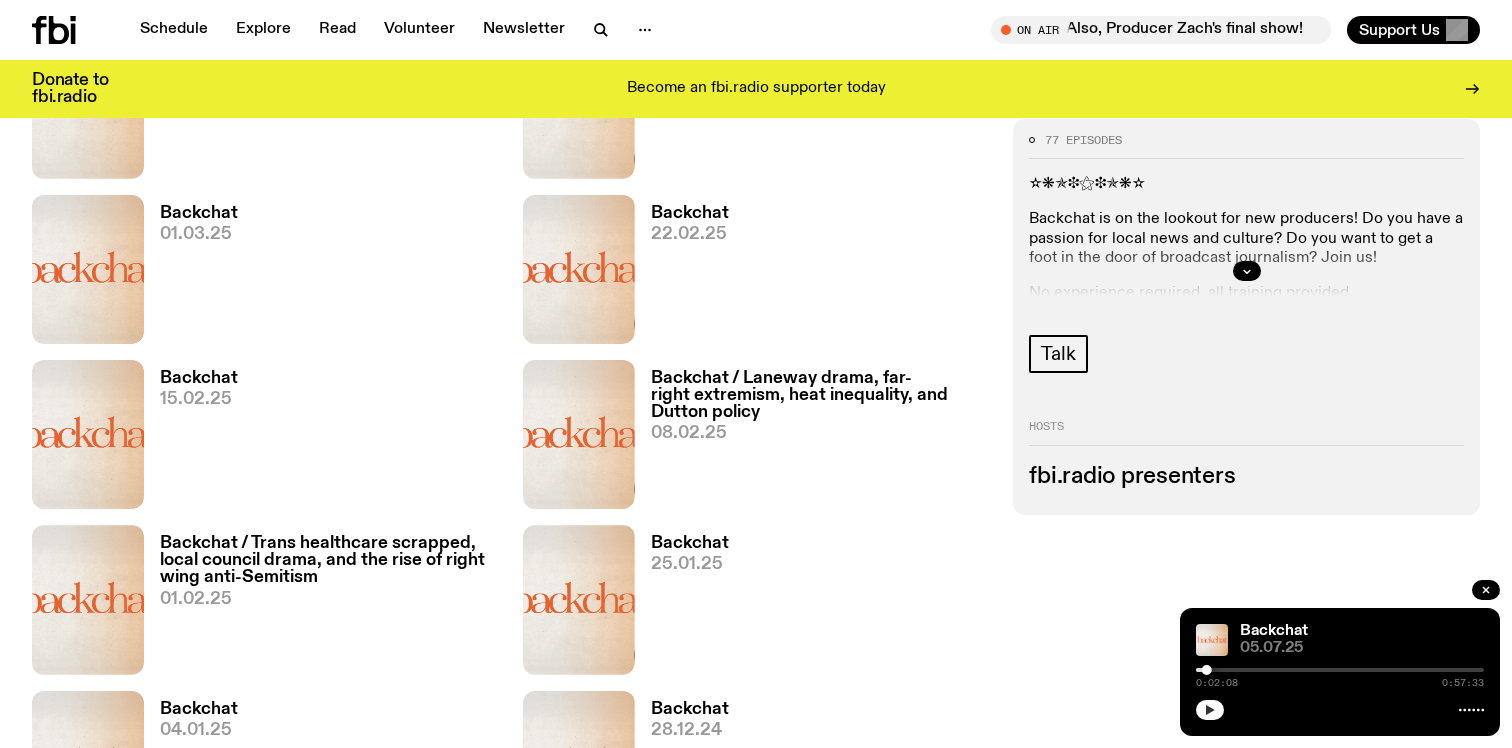 click on "Backchat / Laneway drama, far-right extremism, heat inequality, and Dutton policy" at bounding box center [820, 395] 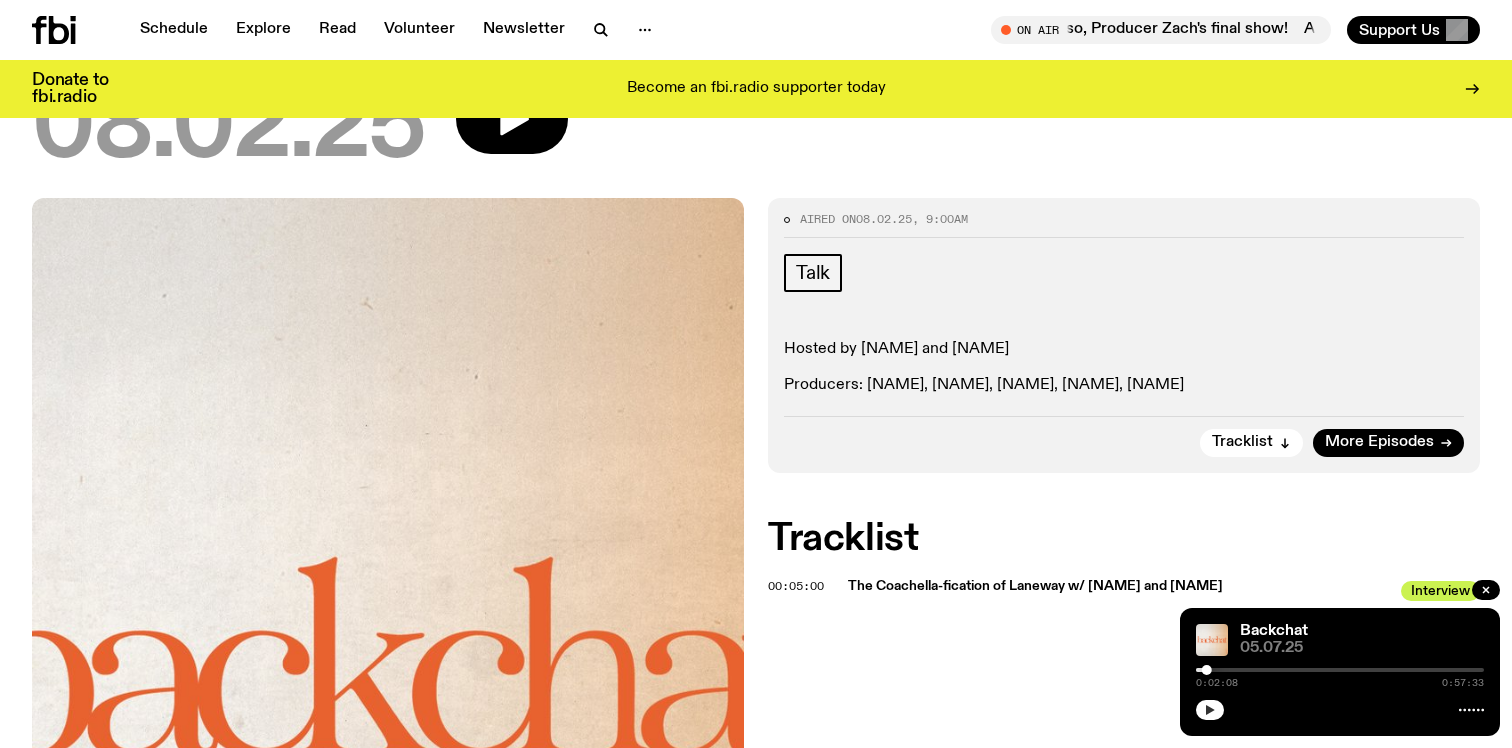 scroll, scrollTop: 418, scrollLeft: 0, axis: vertical 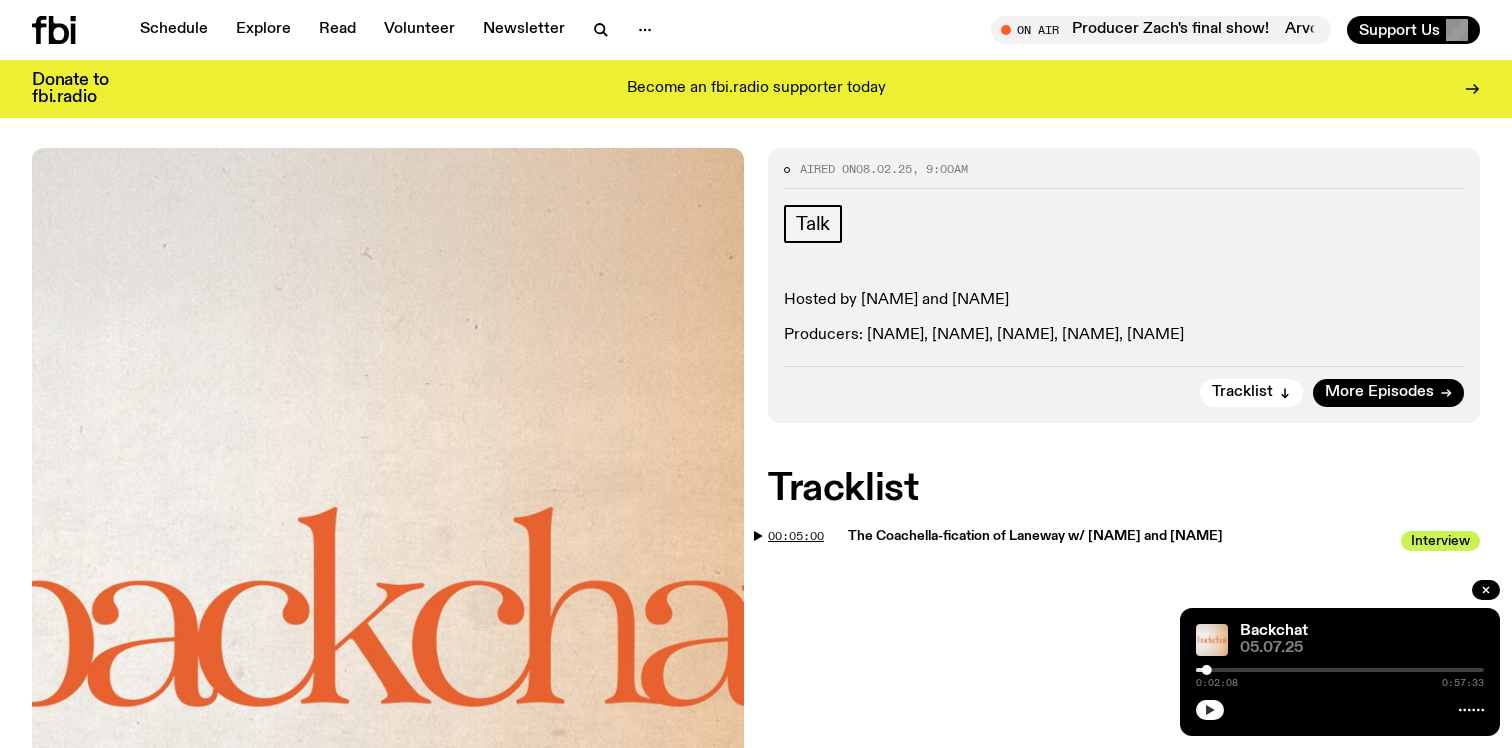click on "00:05:00" at bounding box center (796, 536) 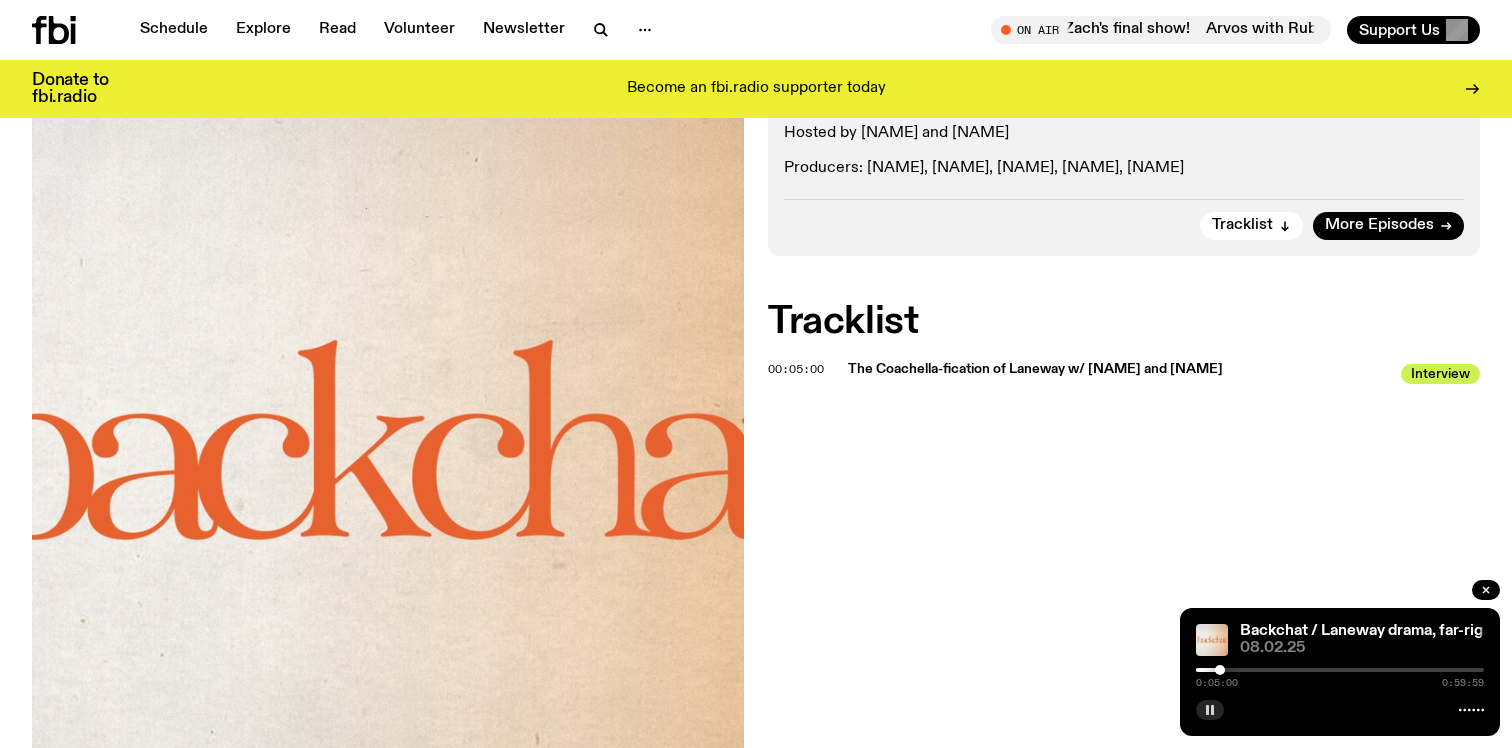 scroll, scrollTop: 611, scrollLeft: 0, axis: vertical 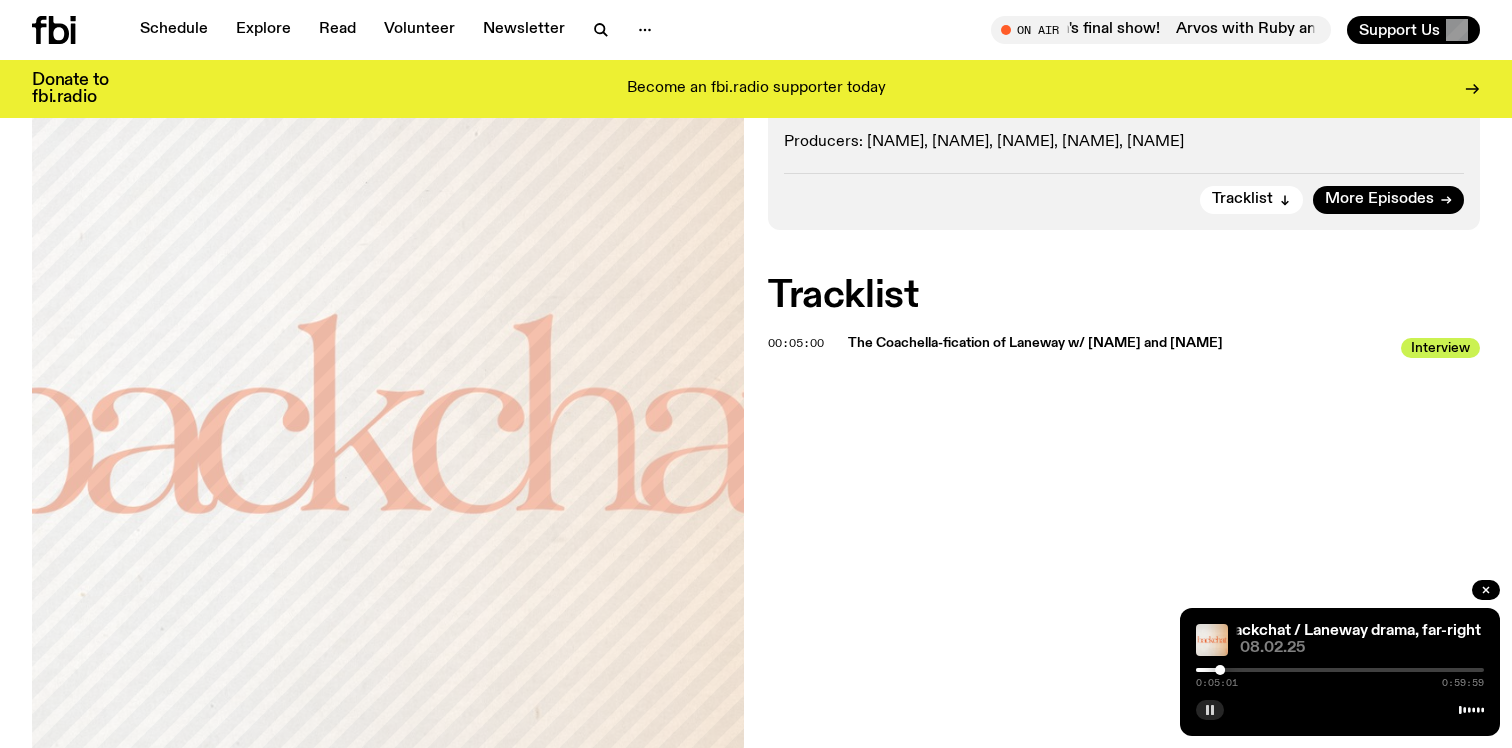 click at bounding box center (1220, 670) 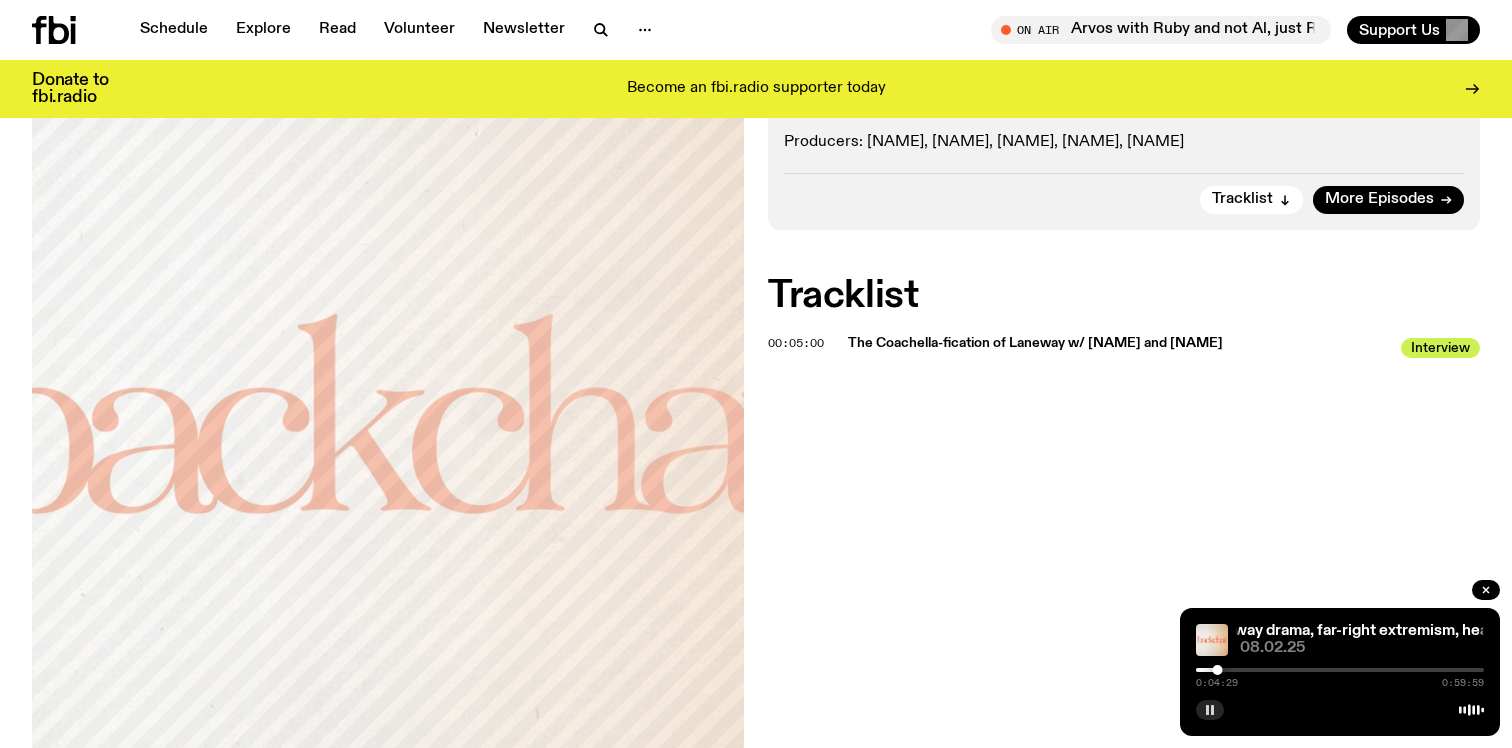 click 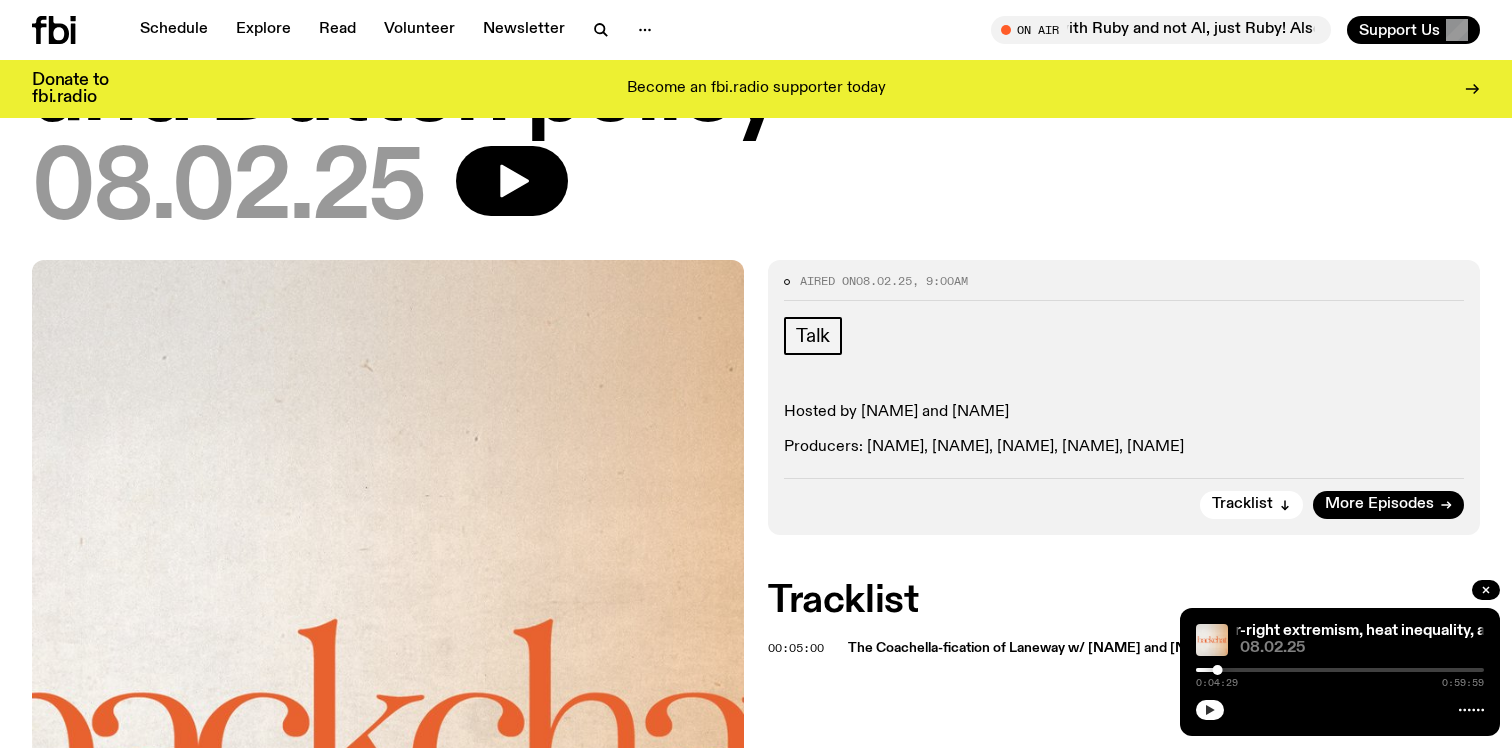 scroll, scrollTop: 301, scrollLeft: 0, axis: vertical 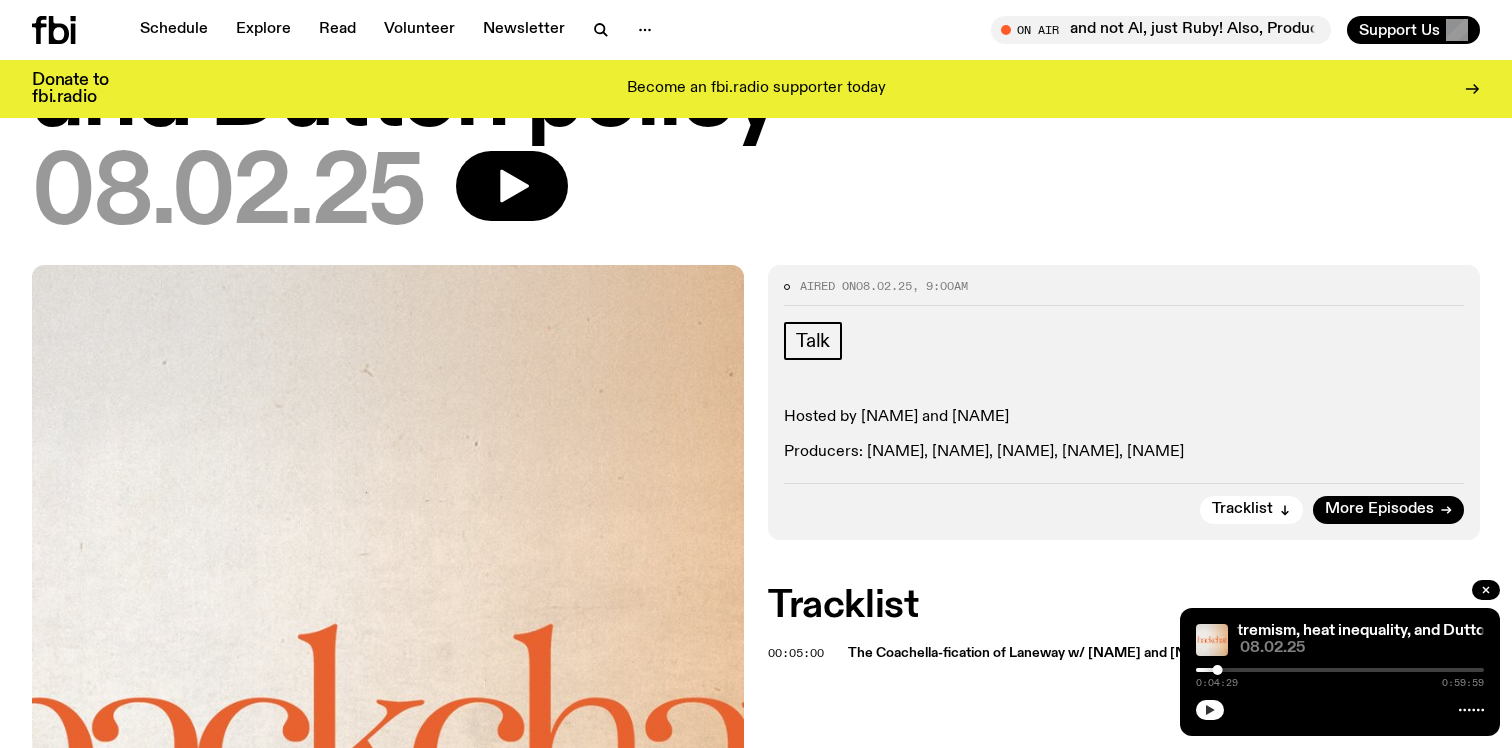 click 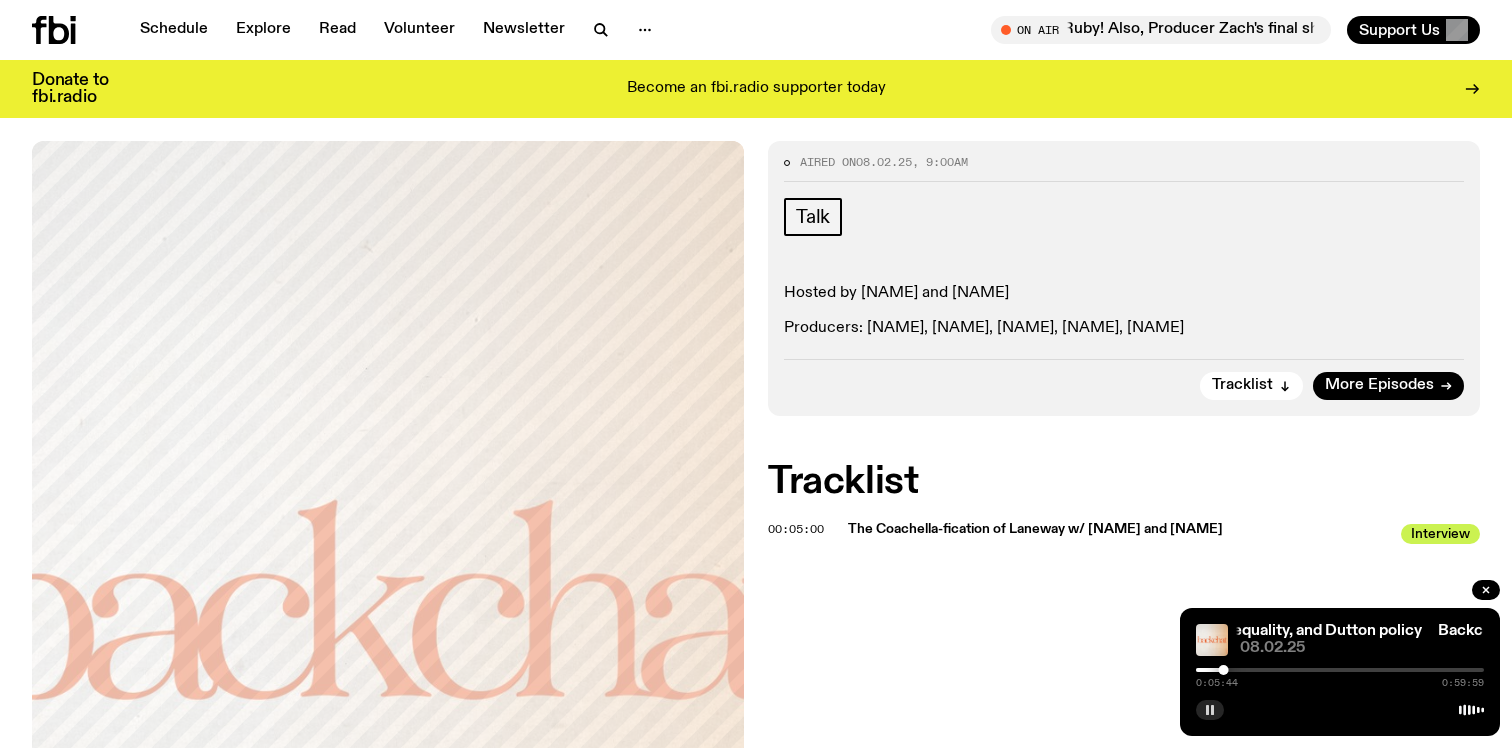 scroll, scrollTop: 432, scrollLeft: 0, axis: vertical 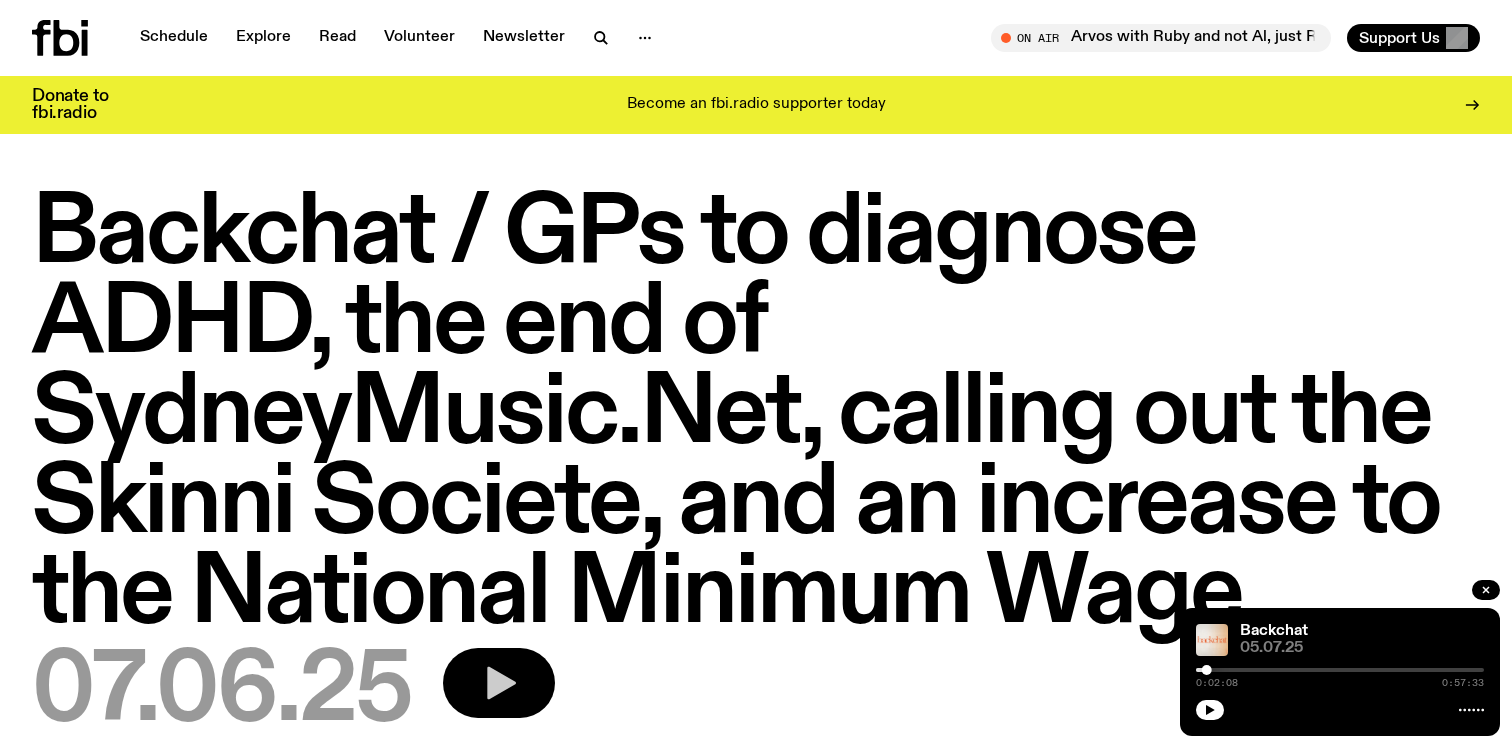 click 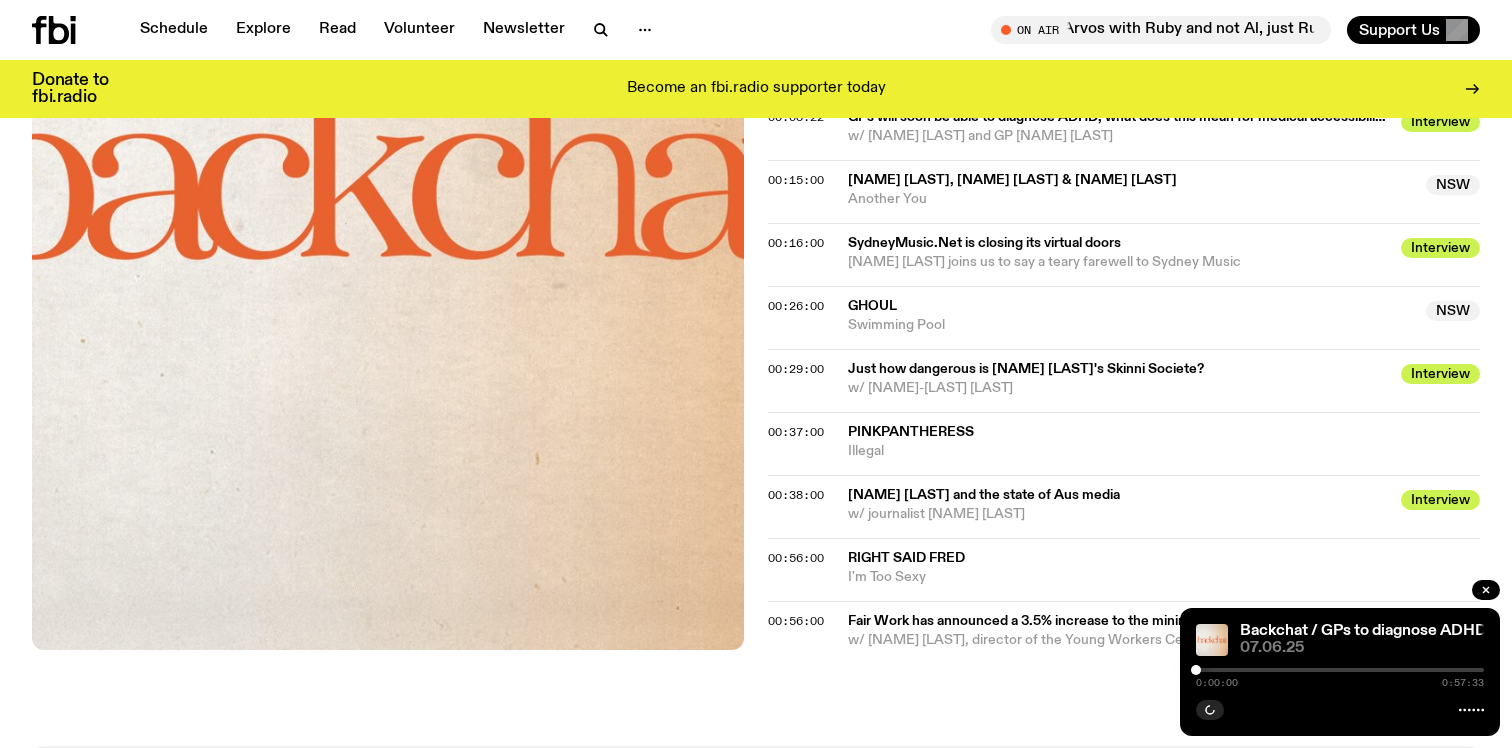 scroll, scrollTop: 1164, scrollLeft: 0, axis: vertical 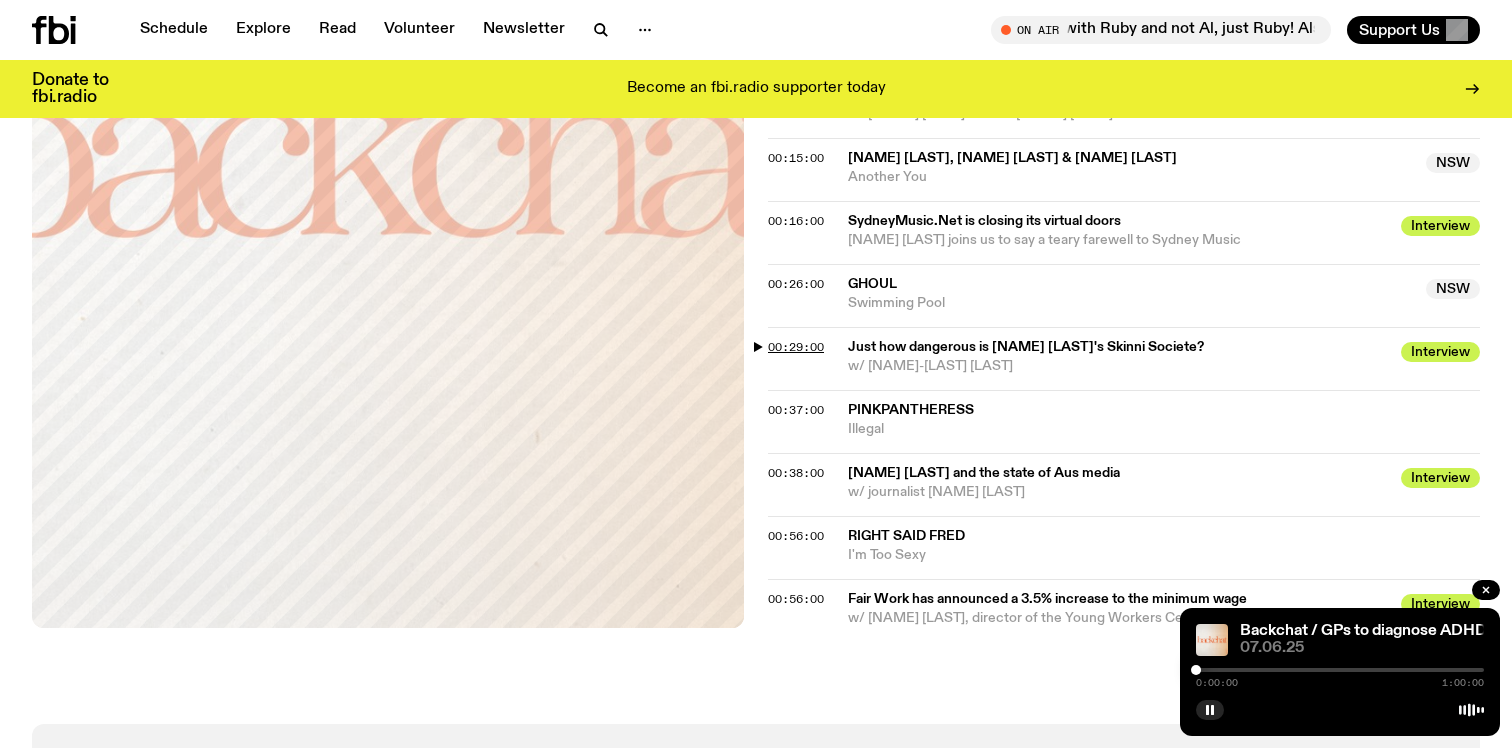 click on "00:29:00" at bounding box center (796, 347) 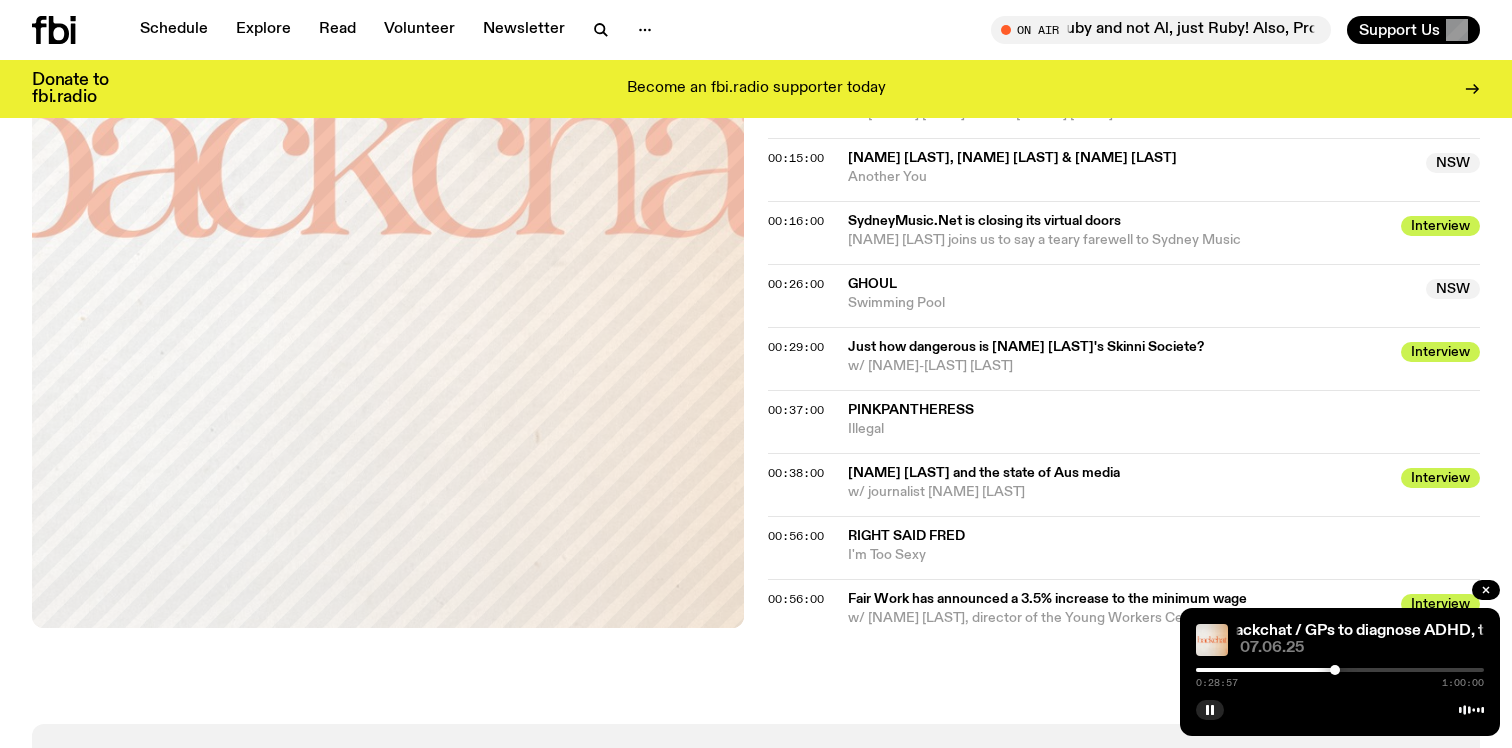 click at bounding box center [1335, 670] 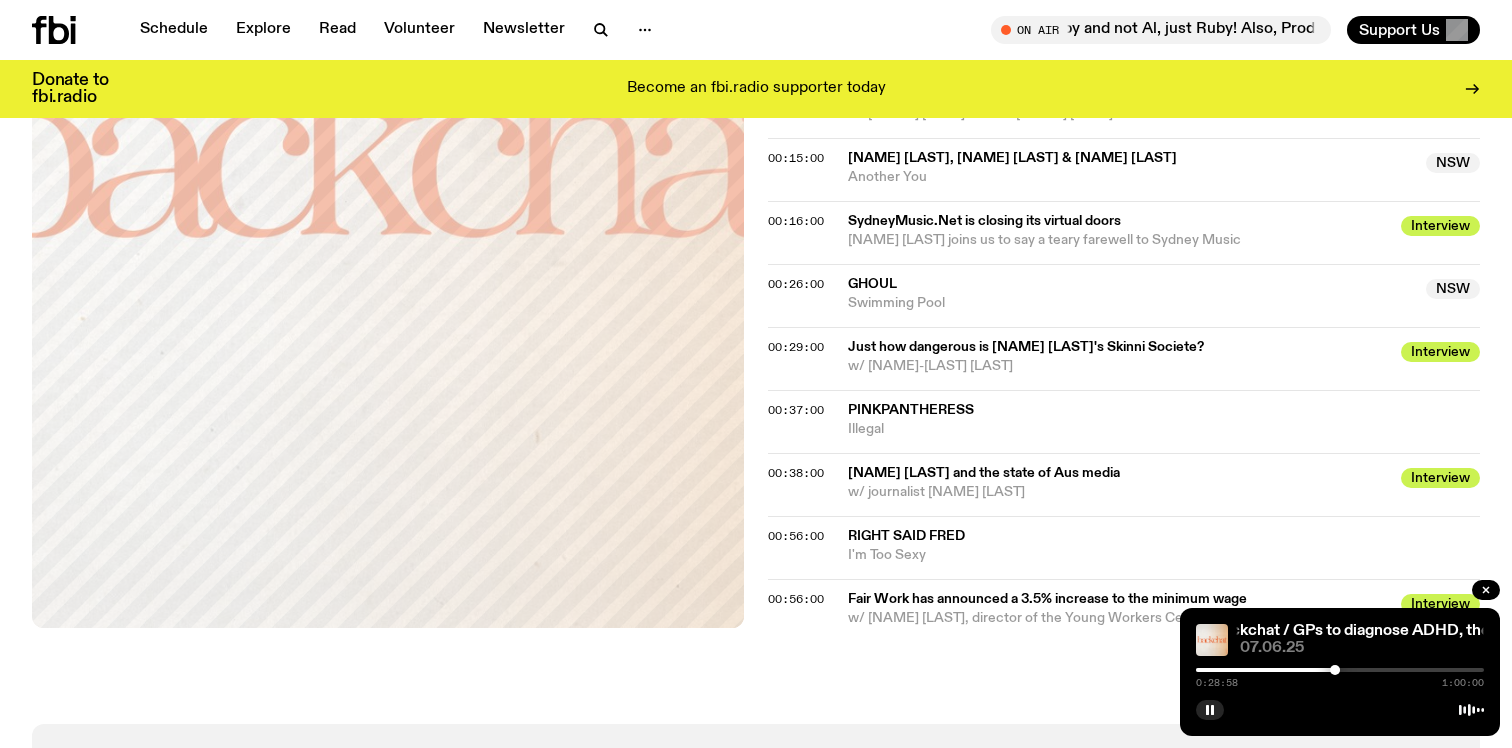 click at bounding box center (1335, 670) 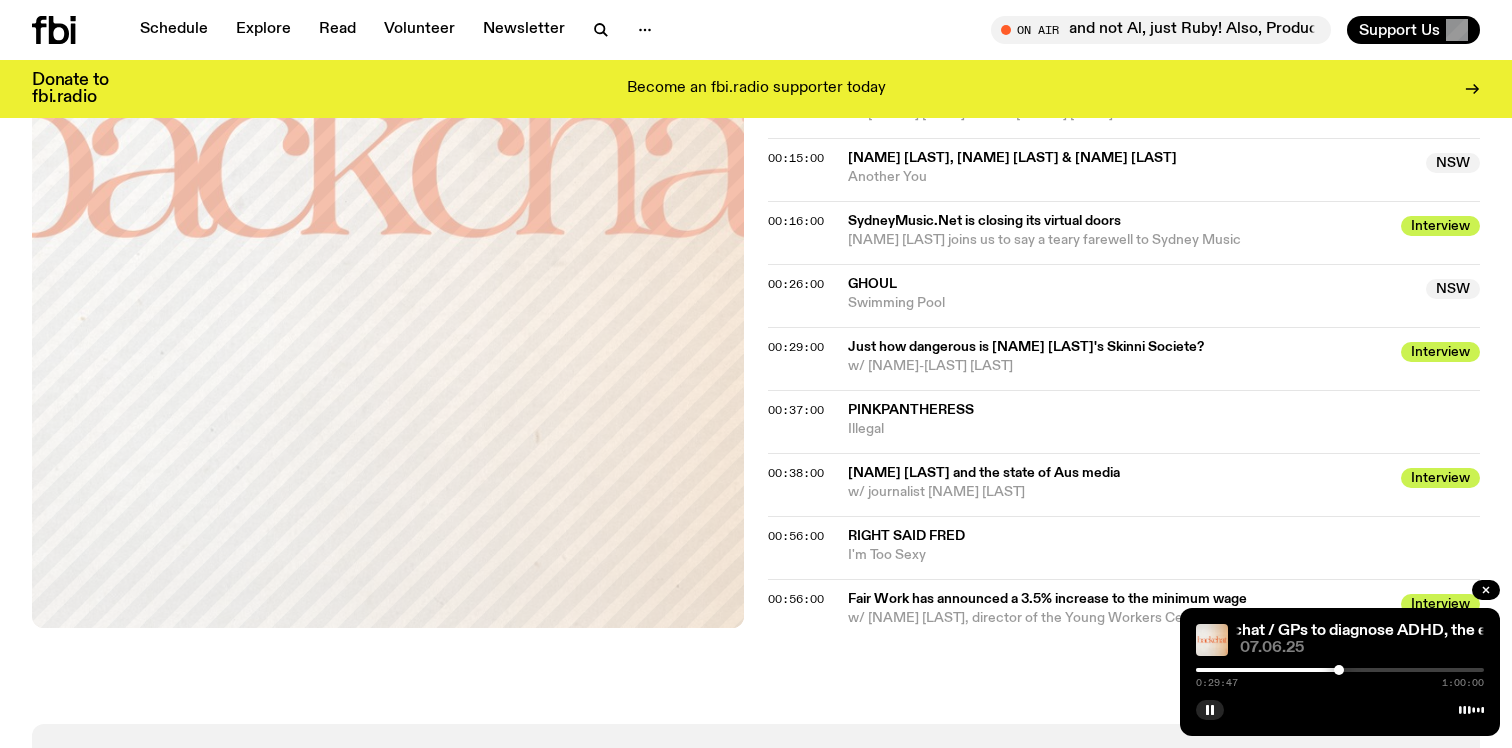 click at bounding box center [1339, 670] 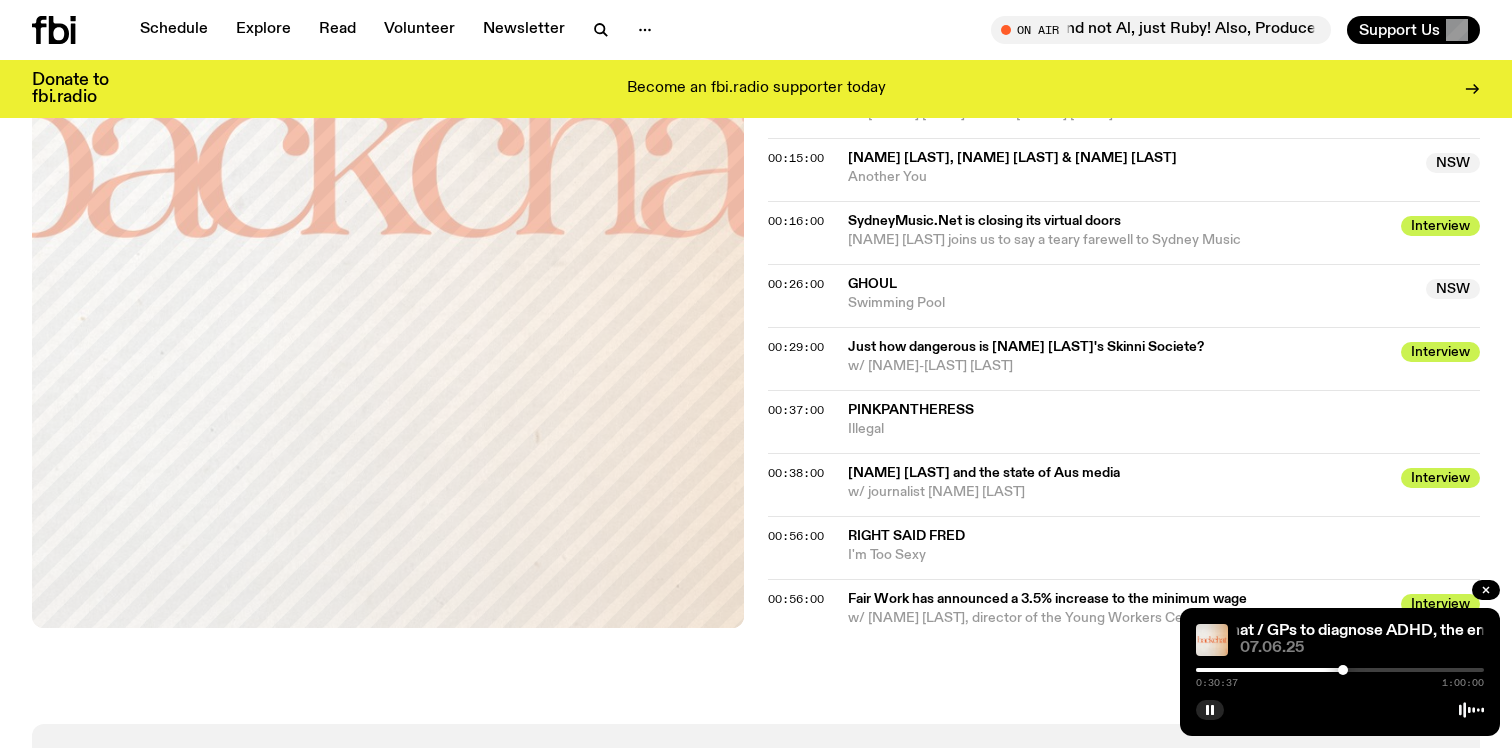 click at bounding box center [1343, 670] 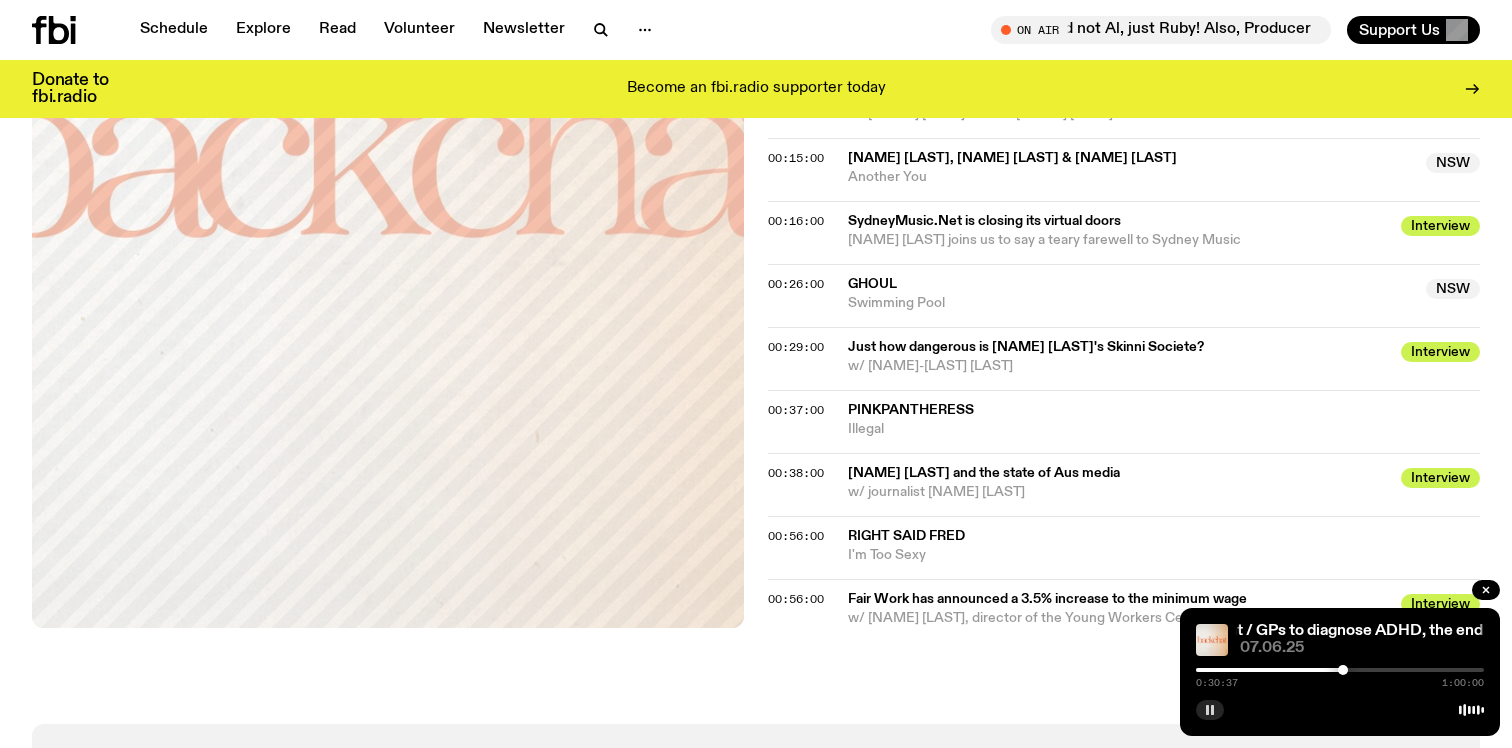 click 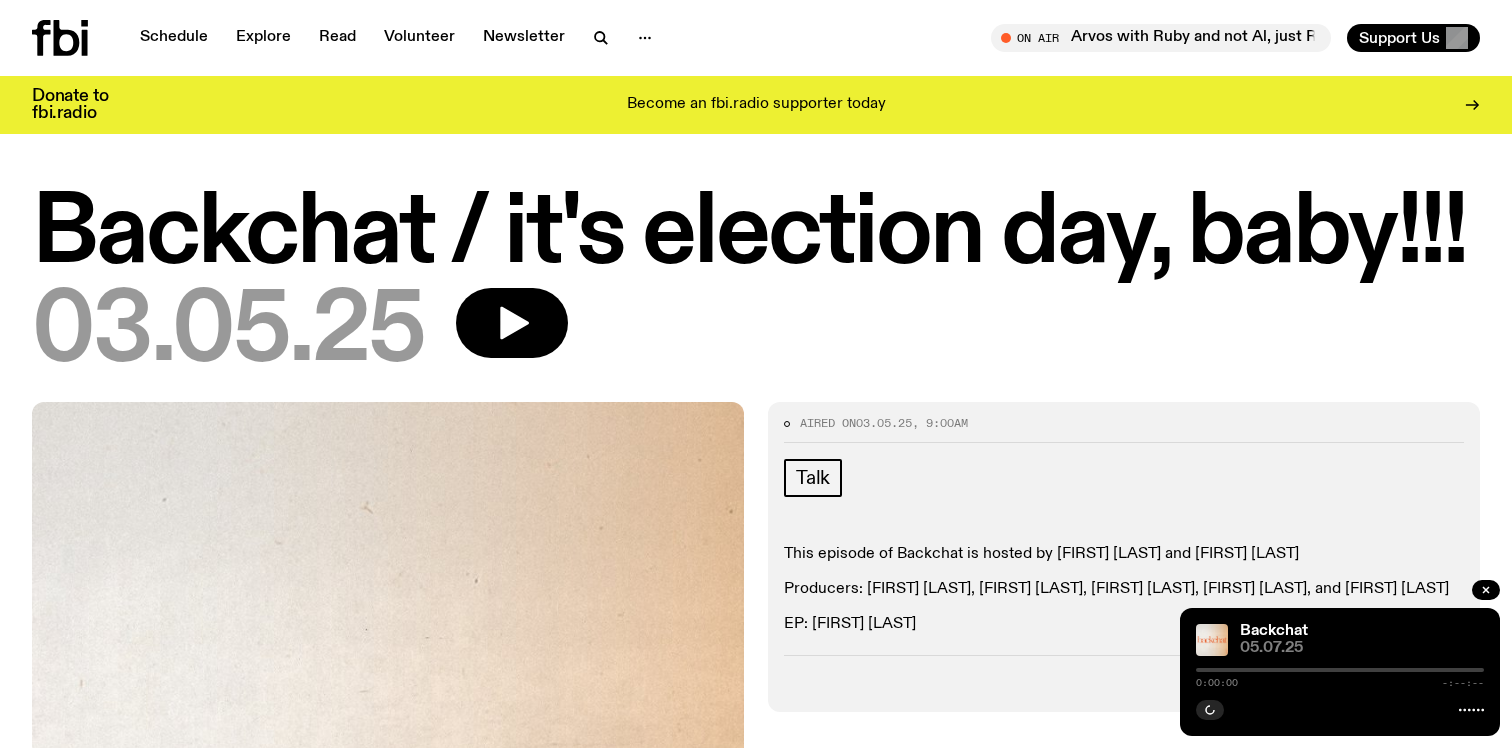 scroll, scrollTop: 0, scrollLeft: 0, axis: both 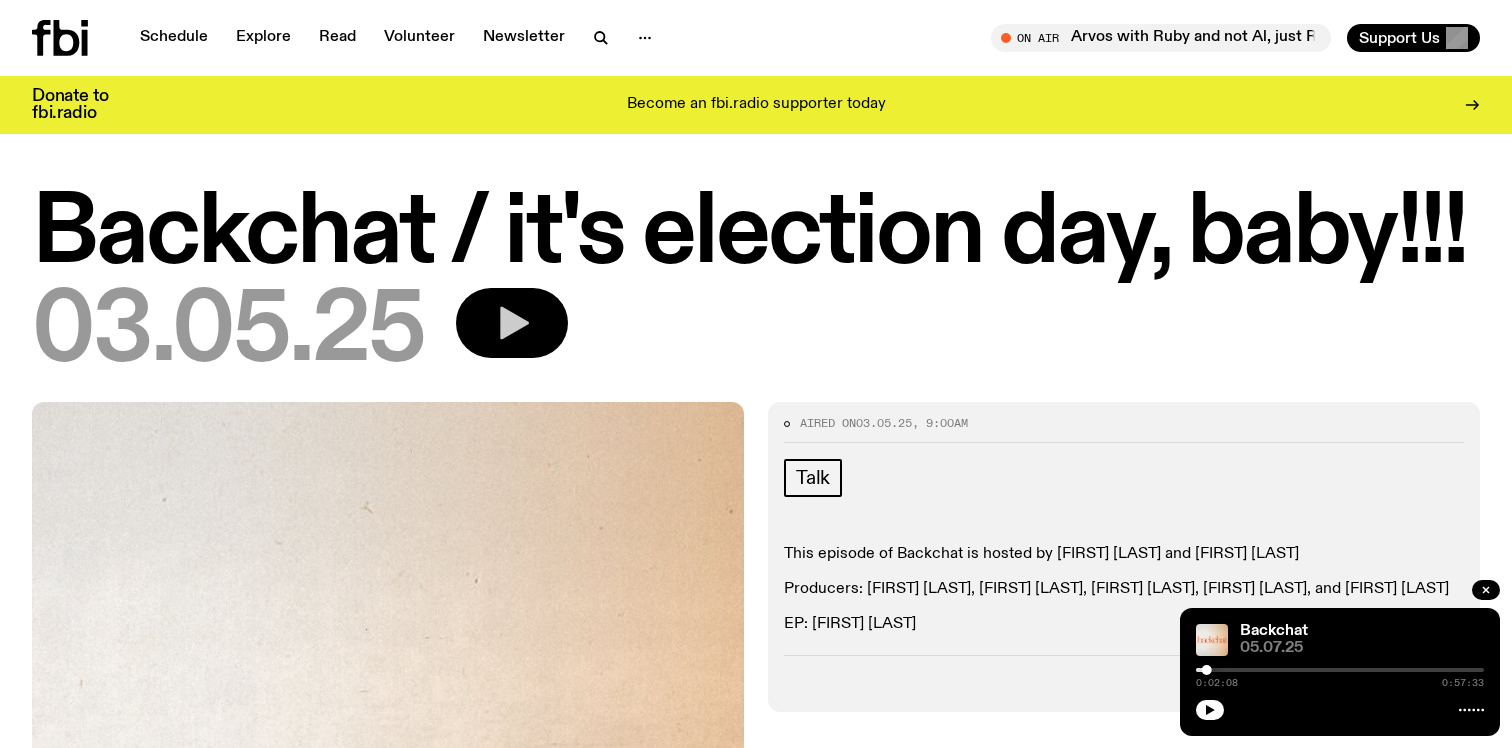 click 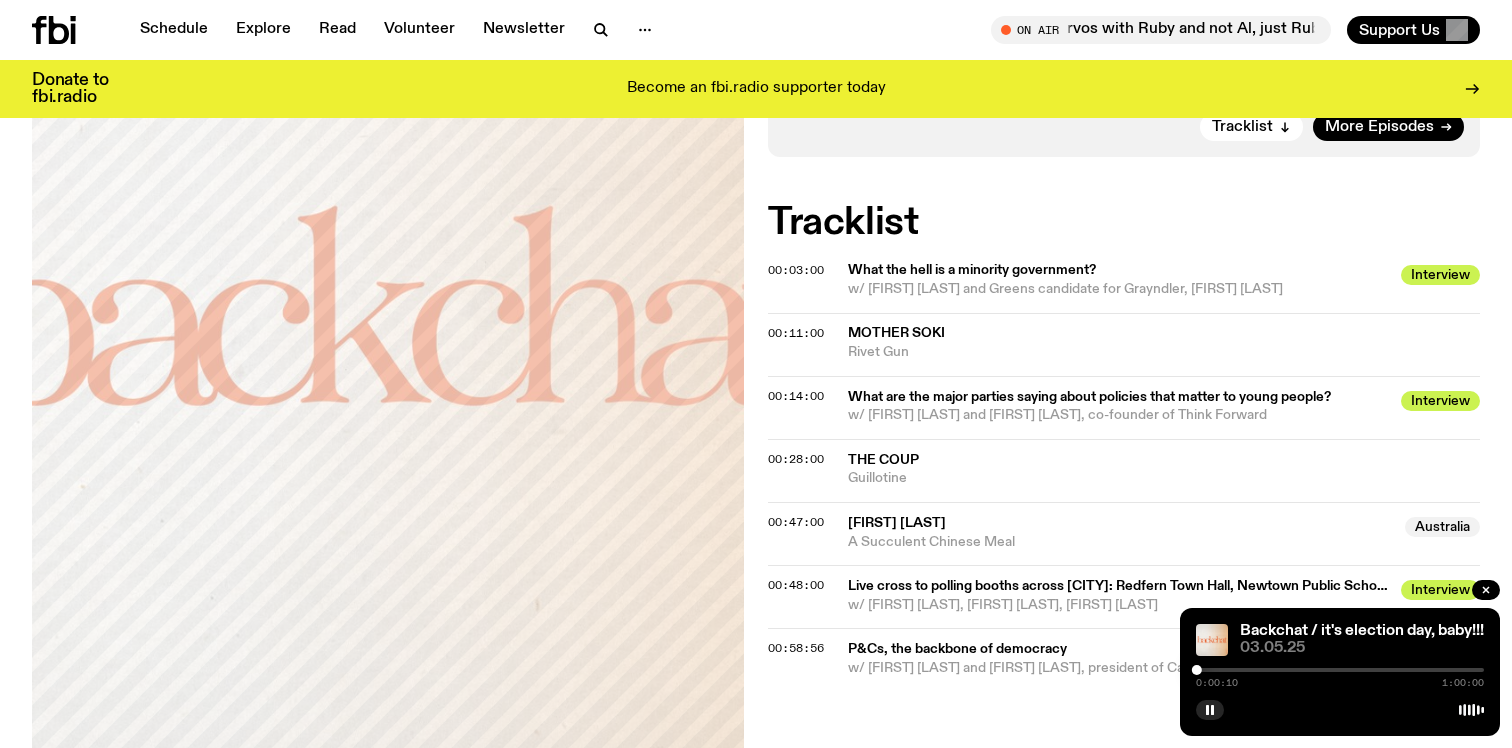 scroll, scrollTop: 548, scrollLeft: 0, axis: vertical 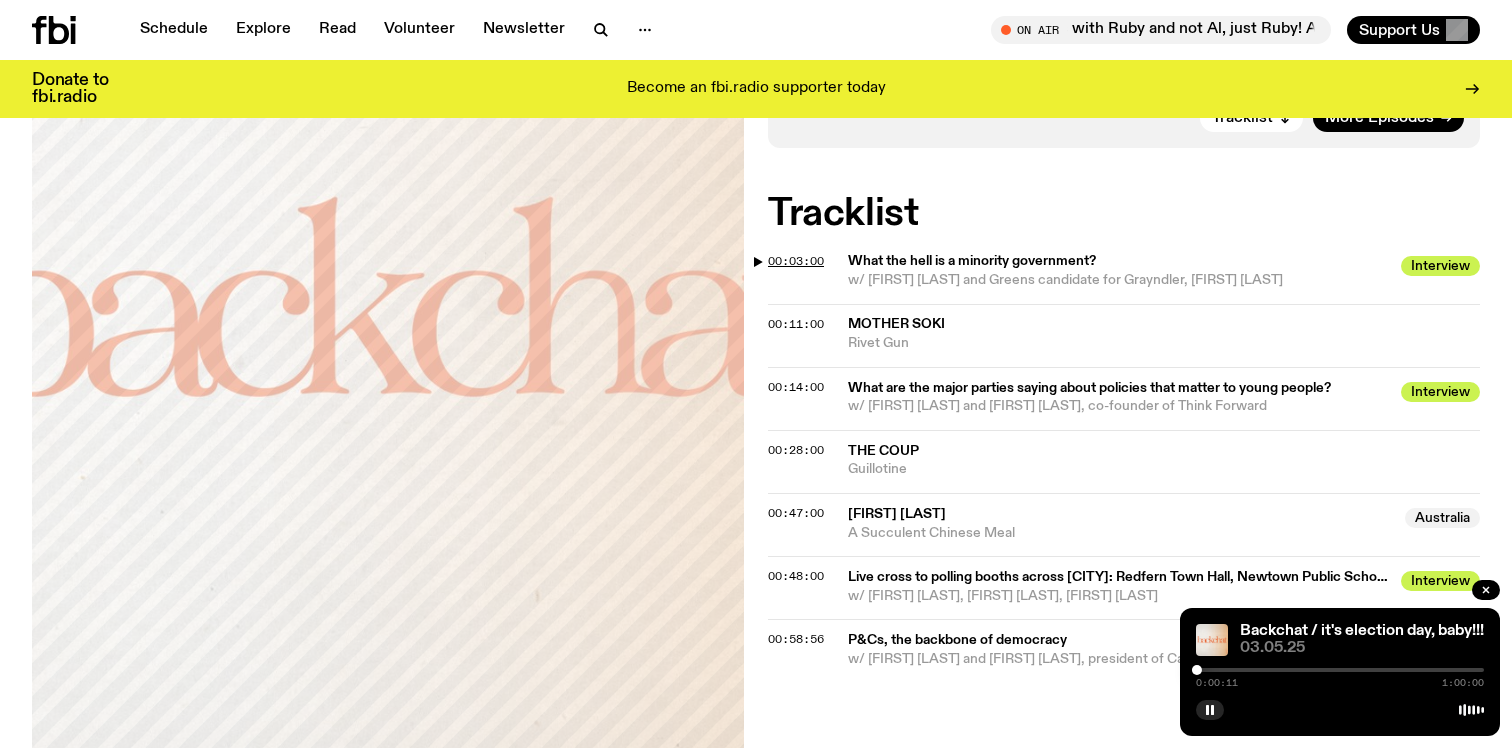 click on "00:03:00" at bounding box center [796, 261] 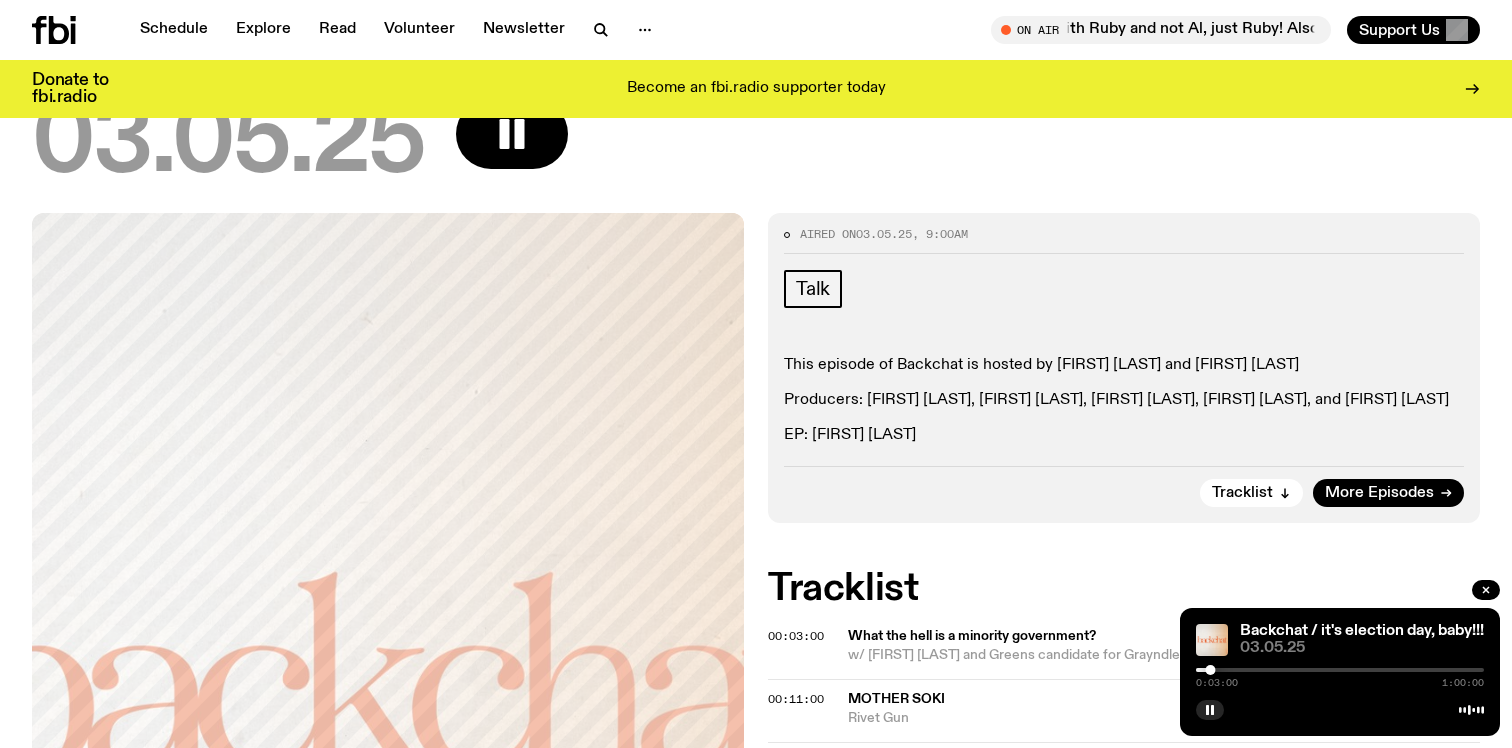 scroll, scrollTop: 137, scrollLeft: 0, axis: vertical 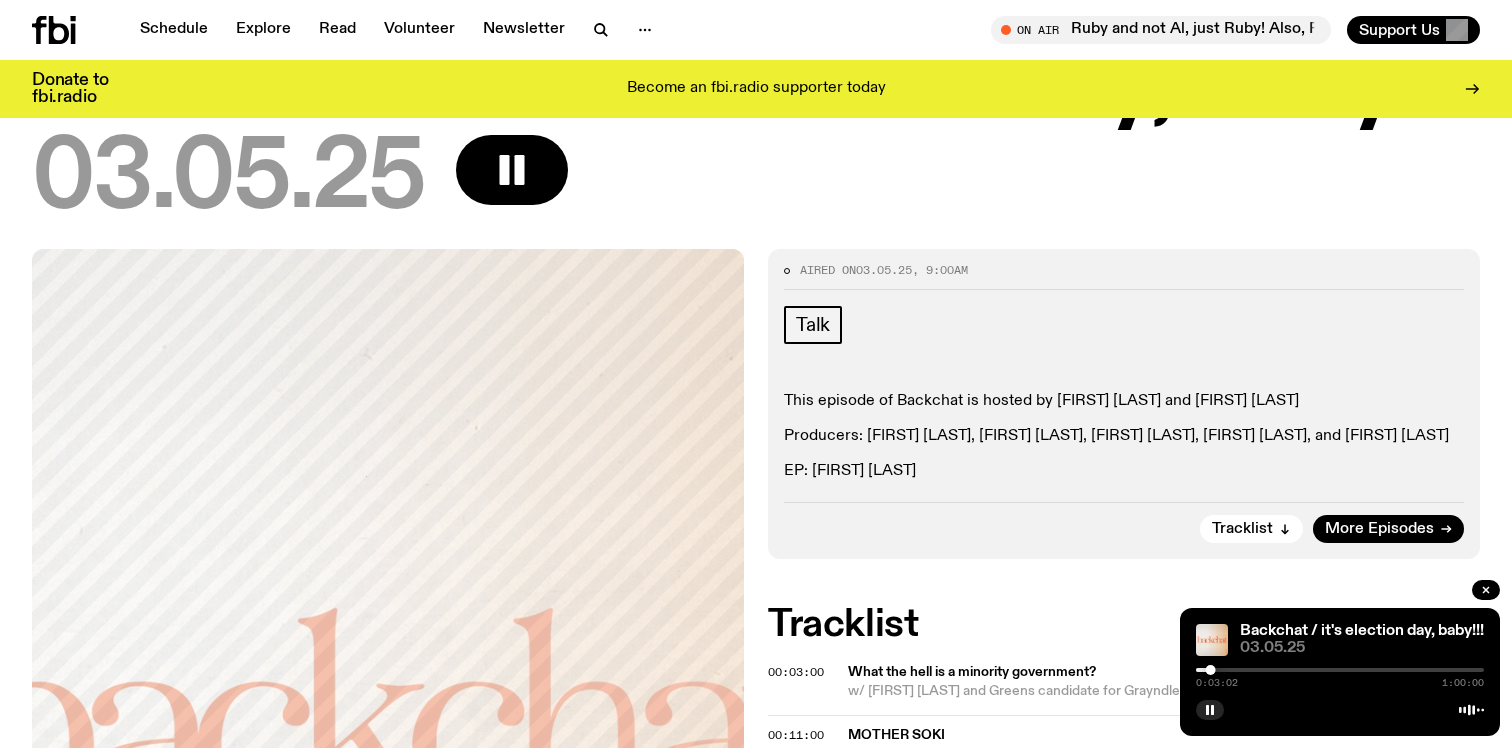 click at bounding box center (1211, 670) 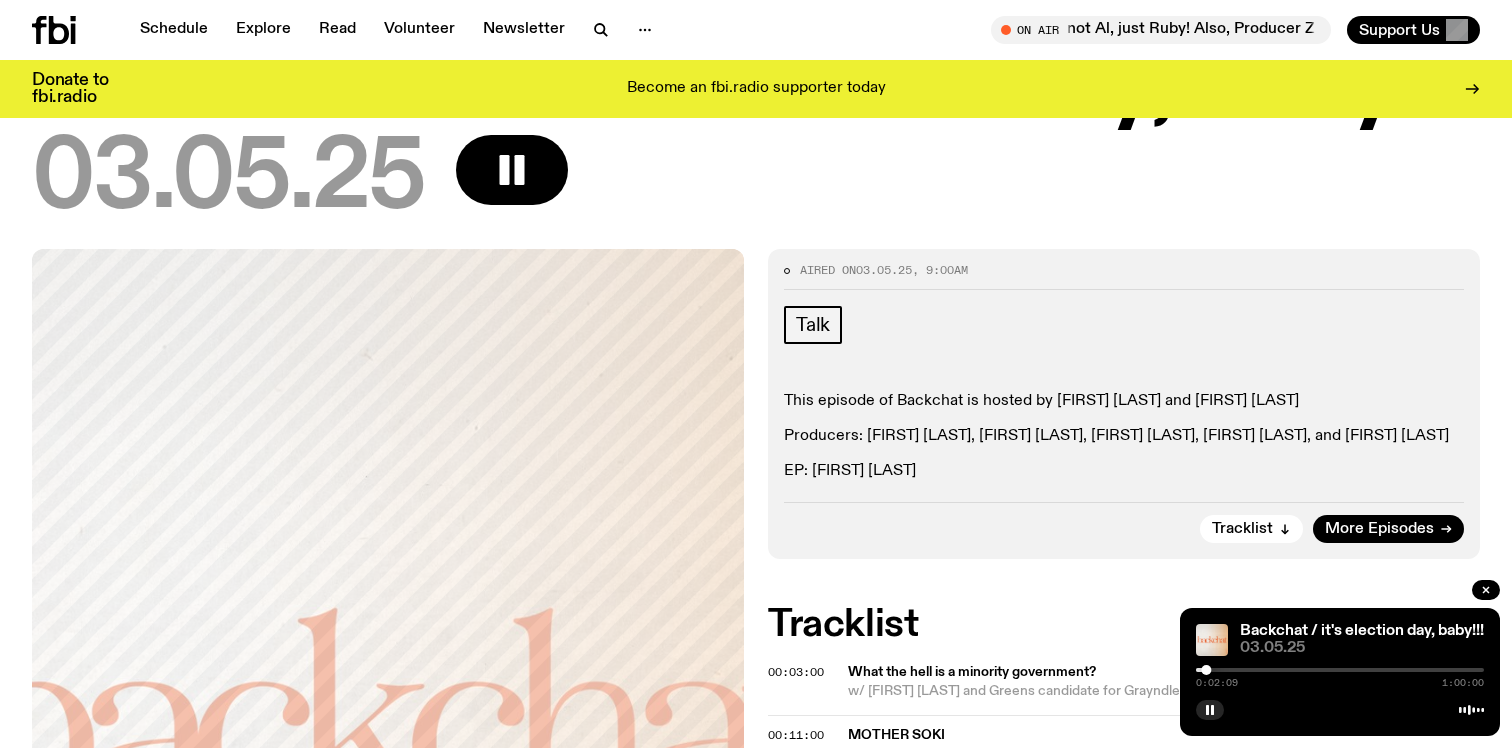 click on "03.05.25" at bounding box center [756, 180] 